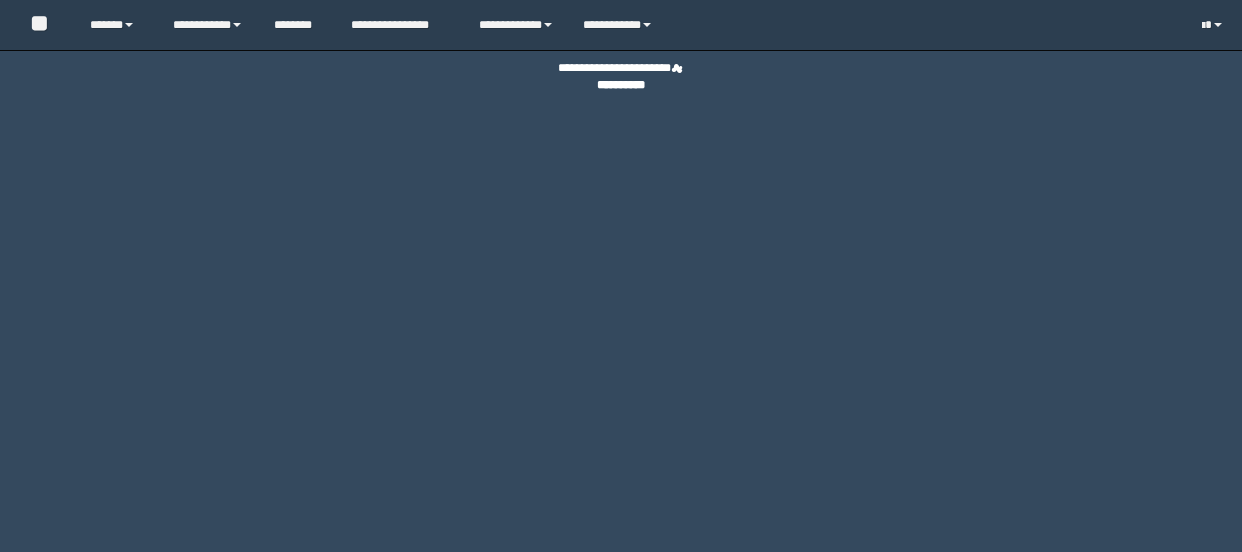 scroll, scrollTop: 0, scrollLeft: 0, axis: both 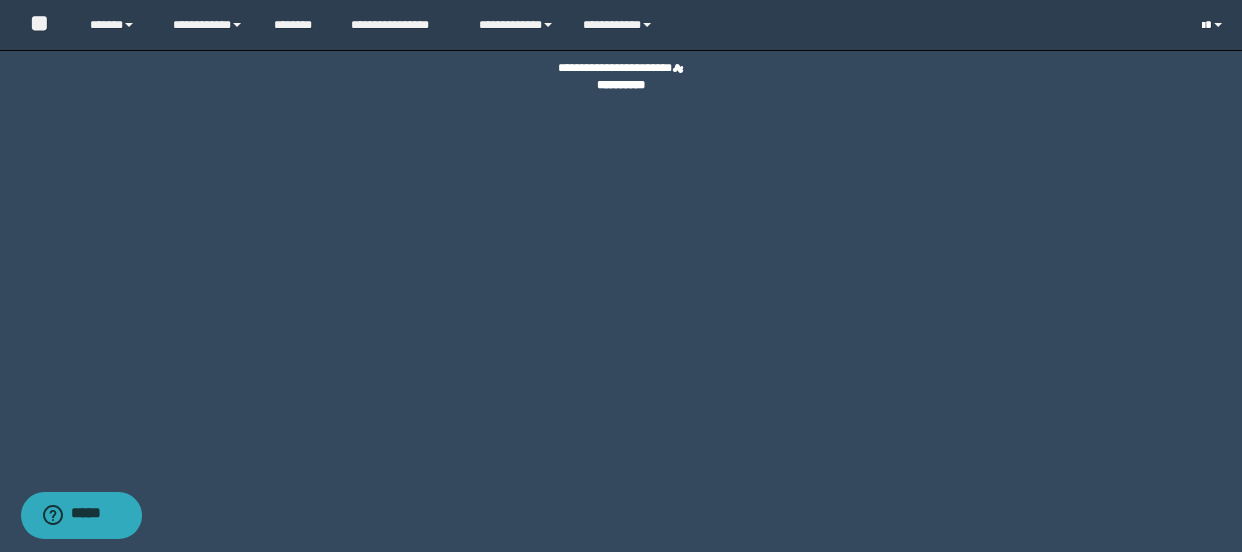 click at bounding box center [1214, 25] 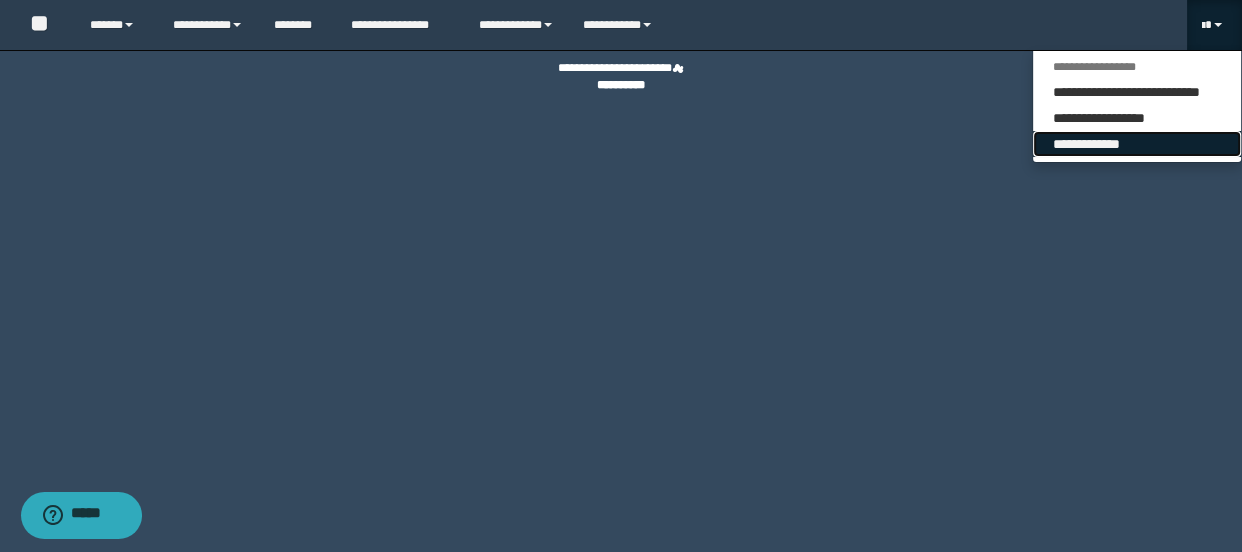 click on "**********" at bounding box center (1137, 144) 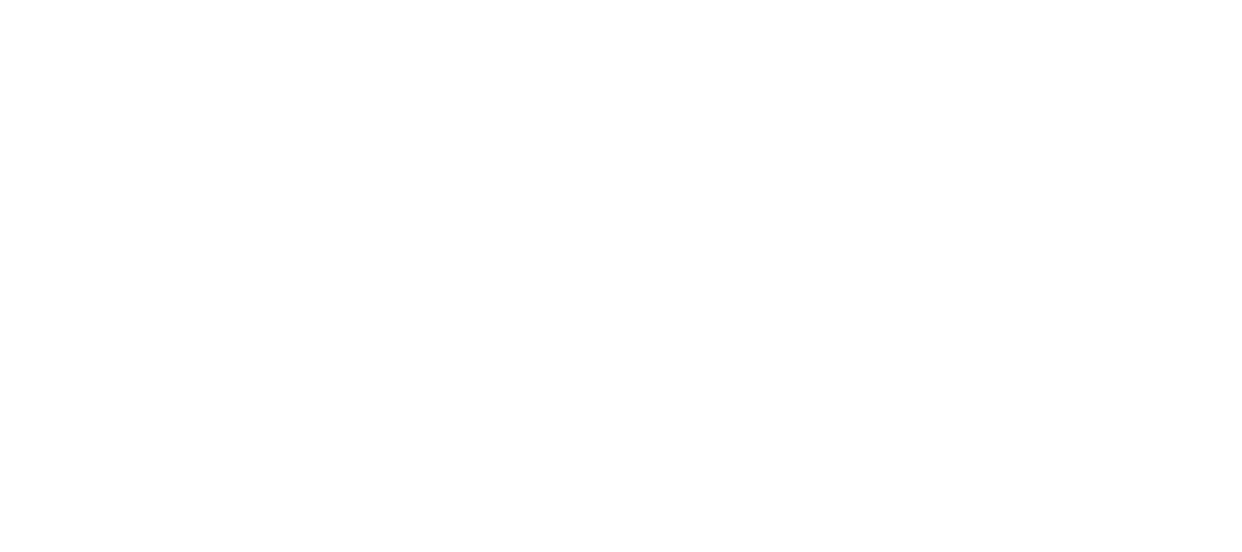 scroll, scrollTop: 0, scrollLeft: 0, axis: both 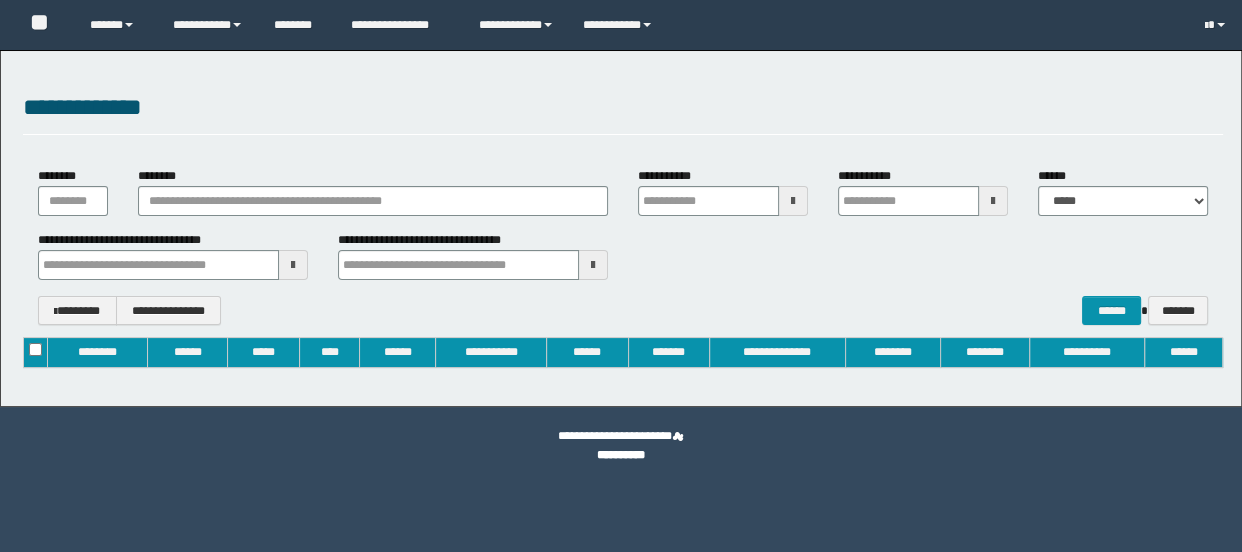 type on "**********" 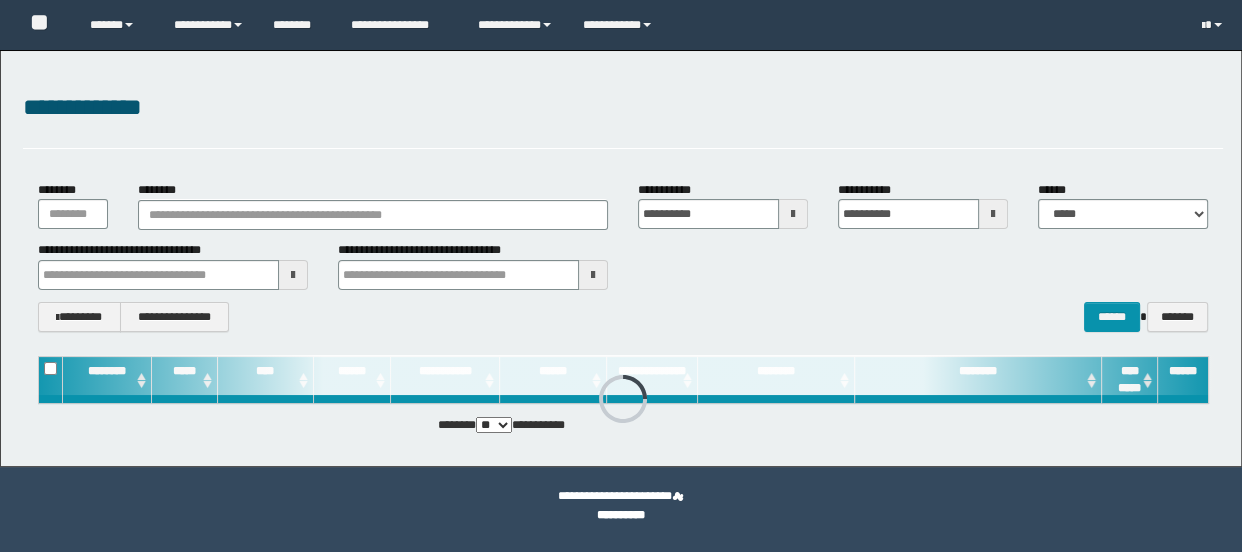 type 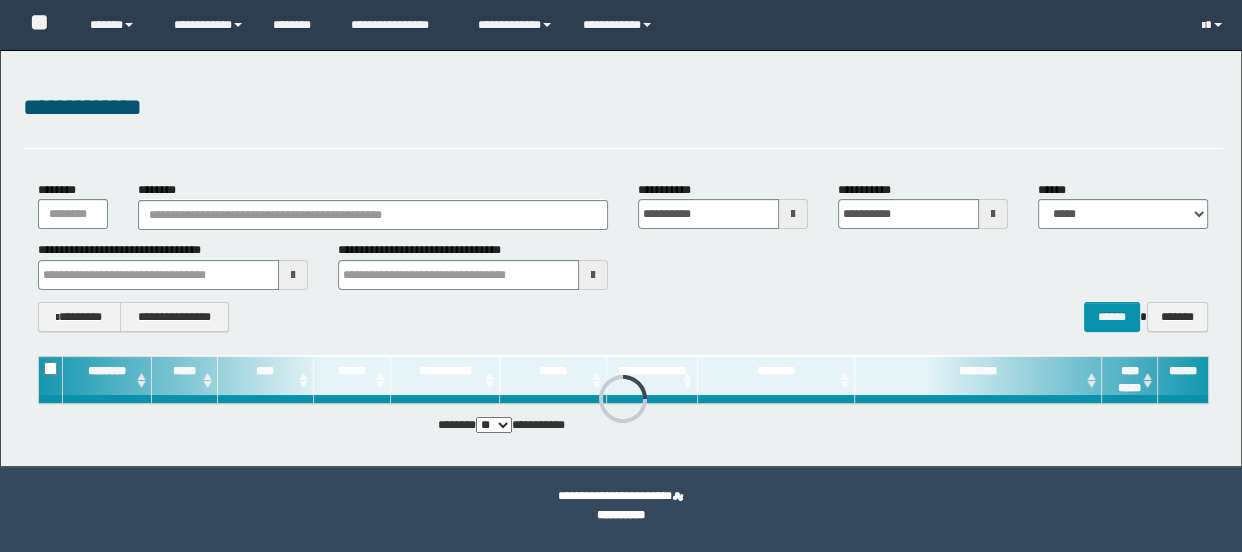 type 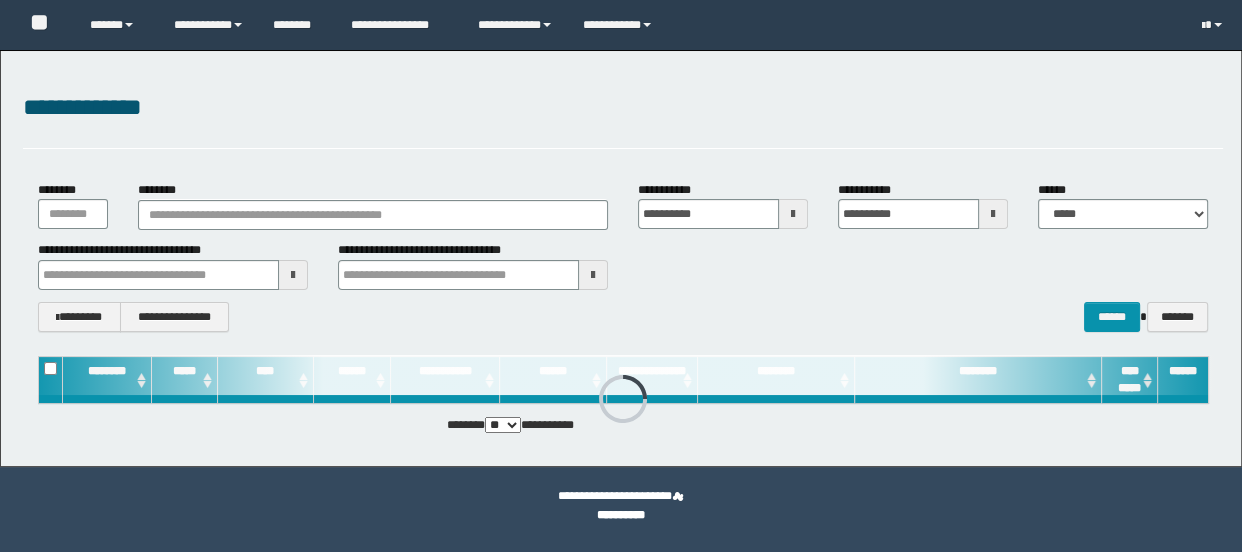 type 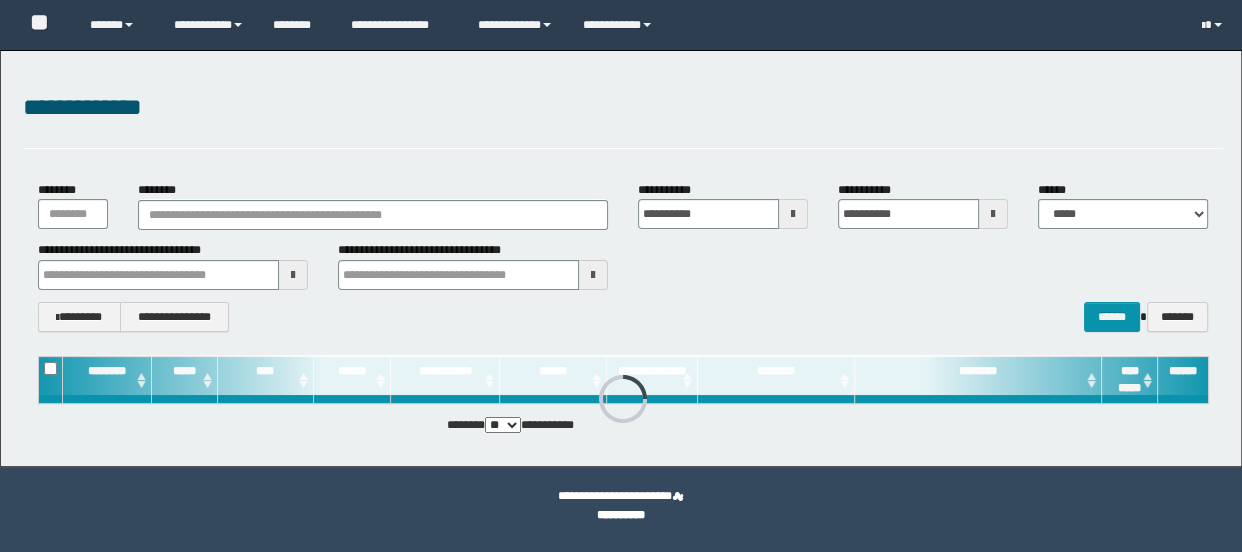 type 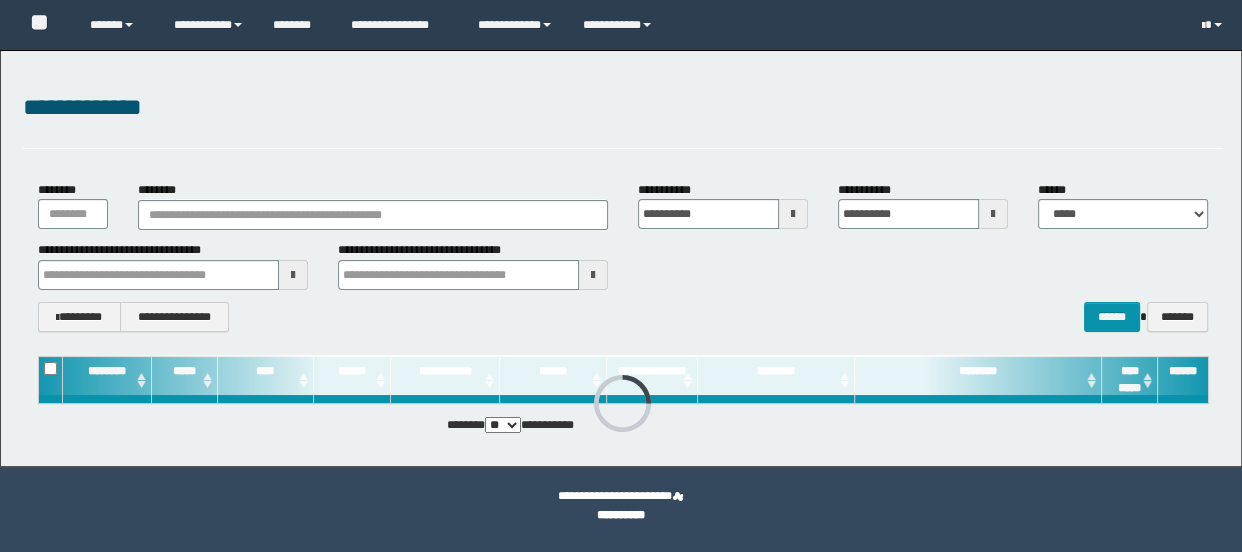 type 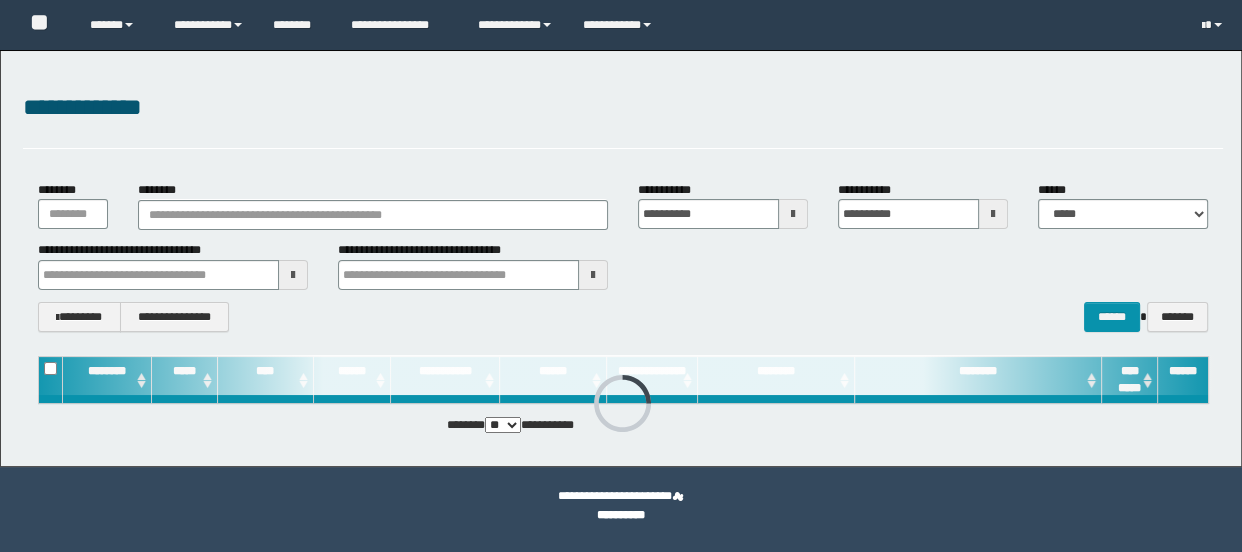 type 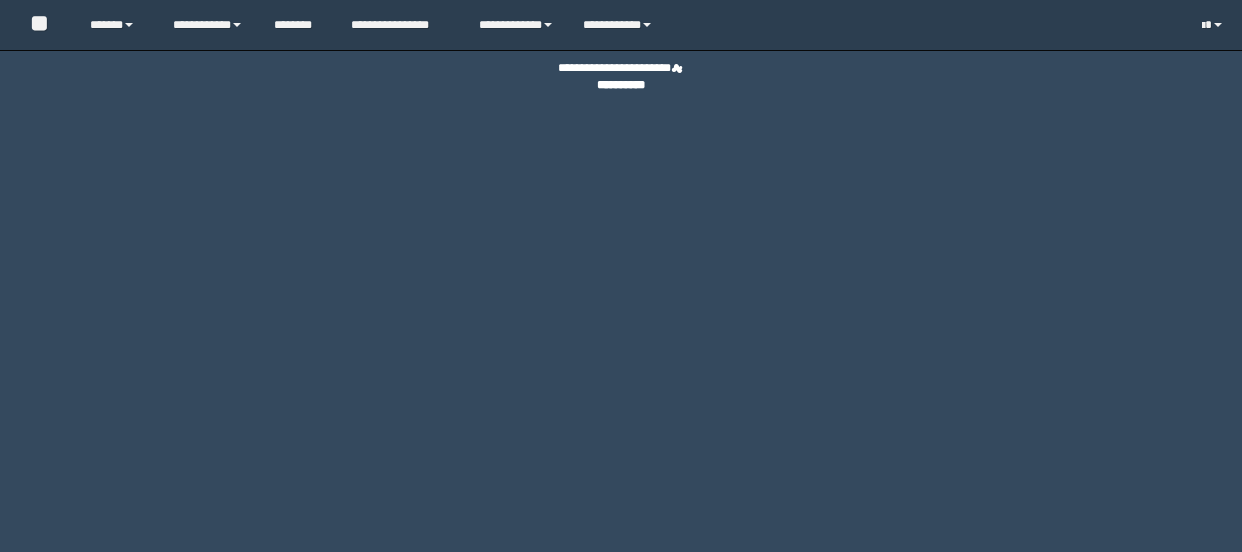 scroll, scrollTop: 0, scrollLeft: 0, axis: both 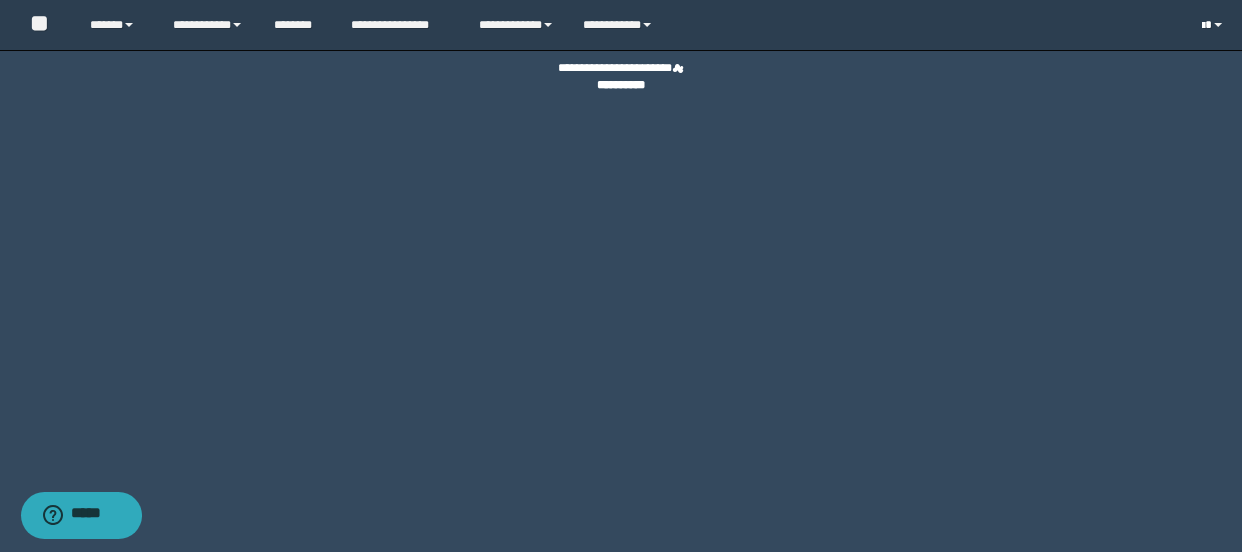 click at bounding box center (1214, 25) 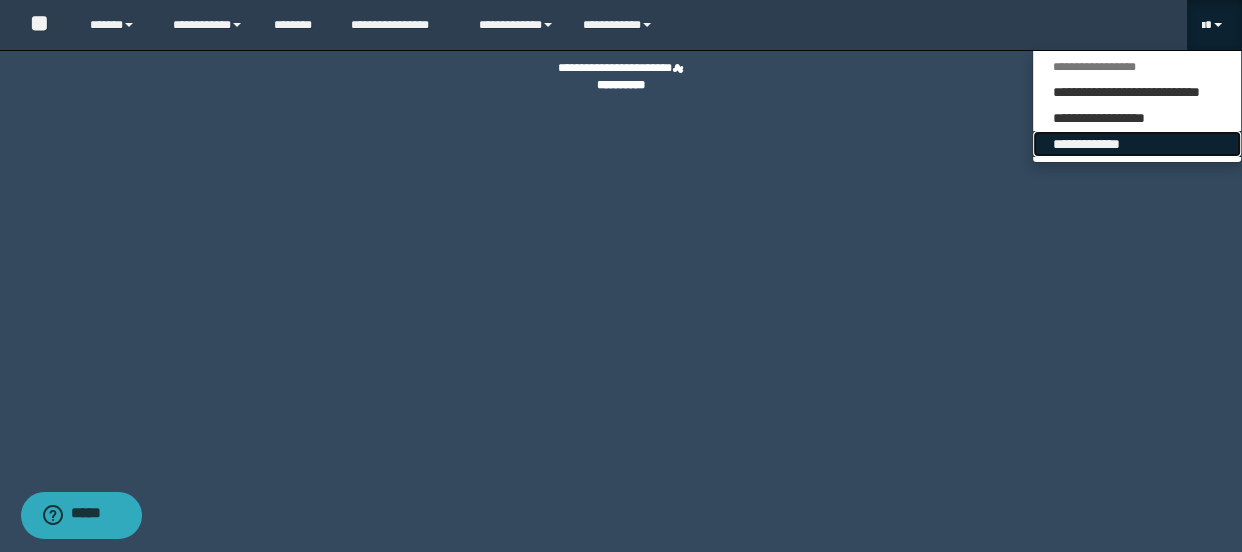 click on "**********" at bounding box center (1137, 144) 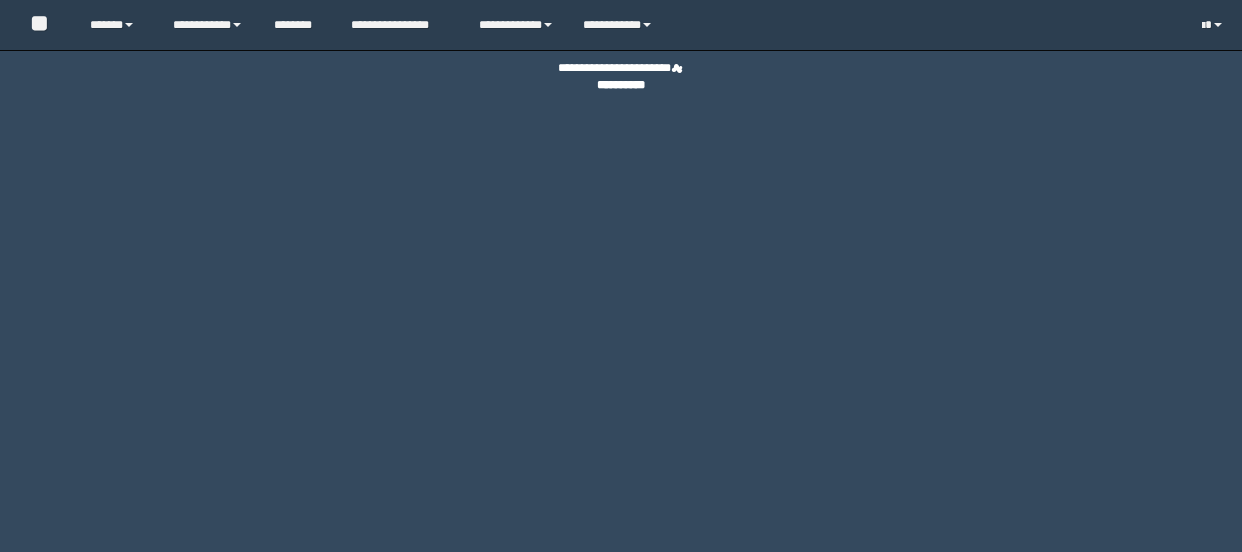 scroll, scrollTop: 0, scrollLeft: 0, axis: both 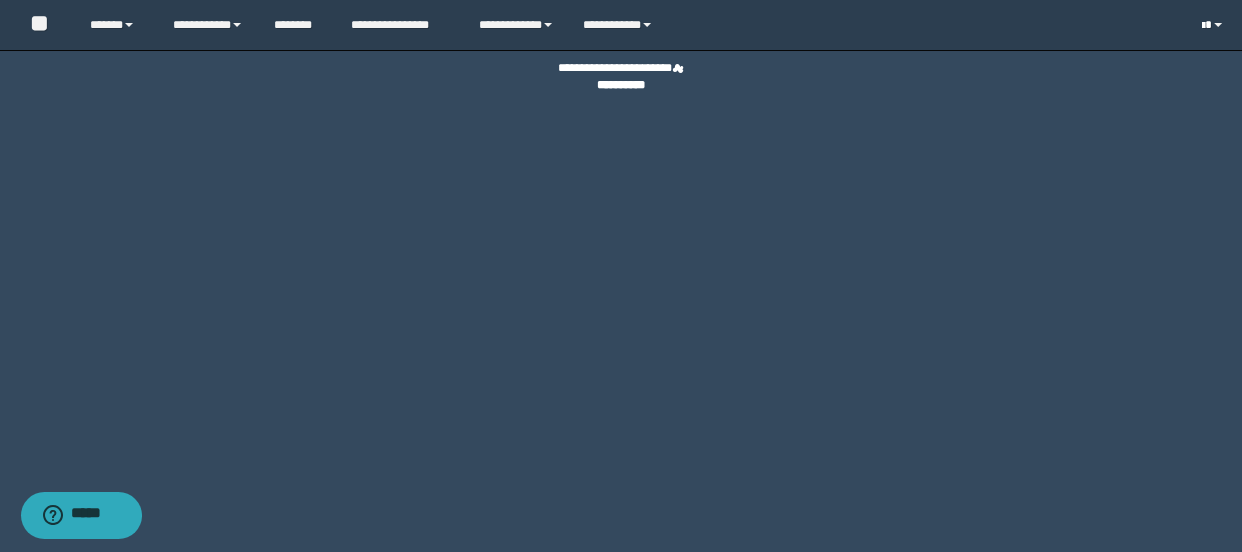 click at bounding box center [1214, 25] 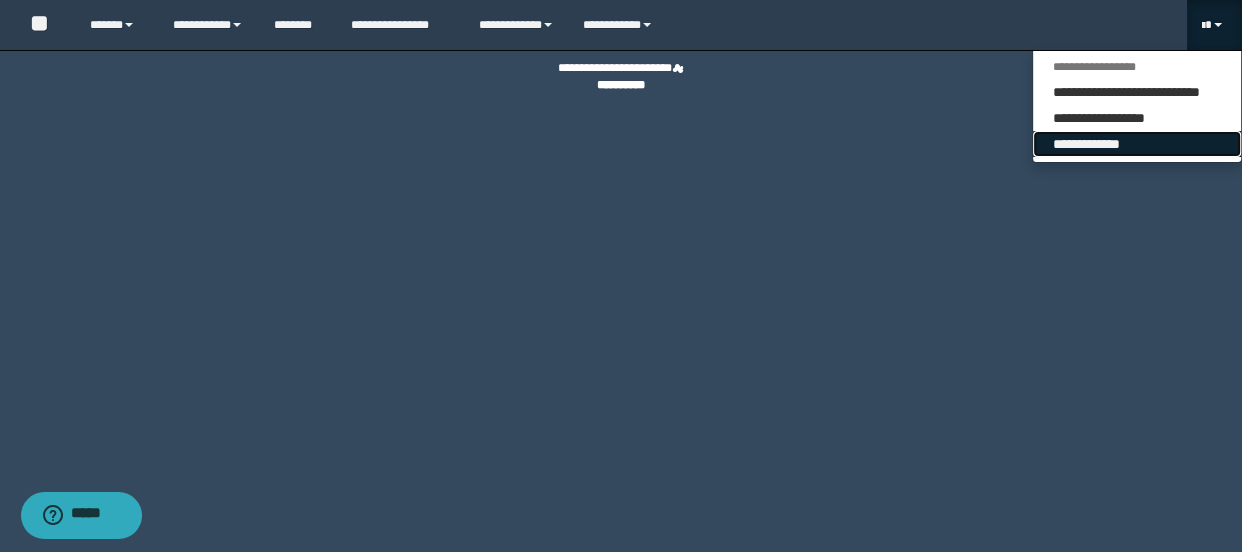 click on "**********" at bounding box center [1137, 144] 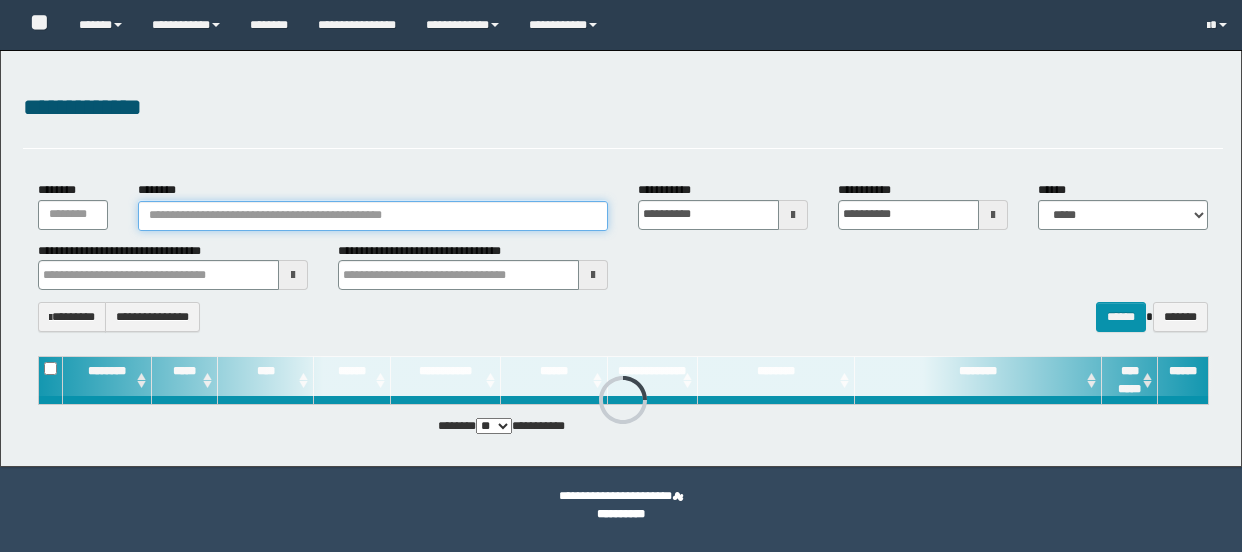 click on "********" at bounding box center [373, 216] 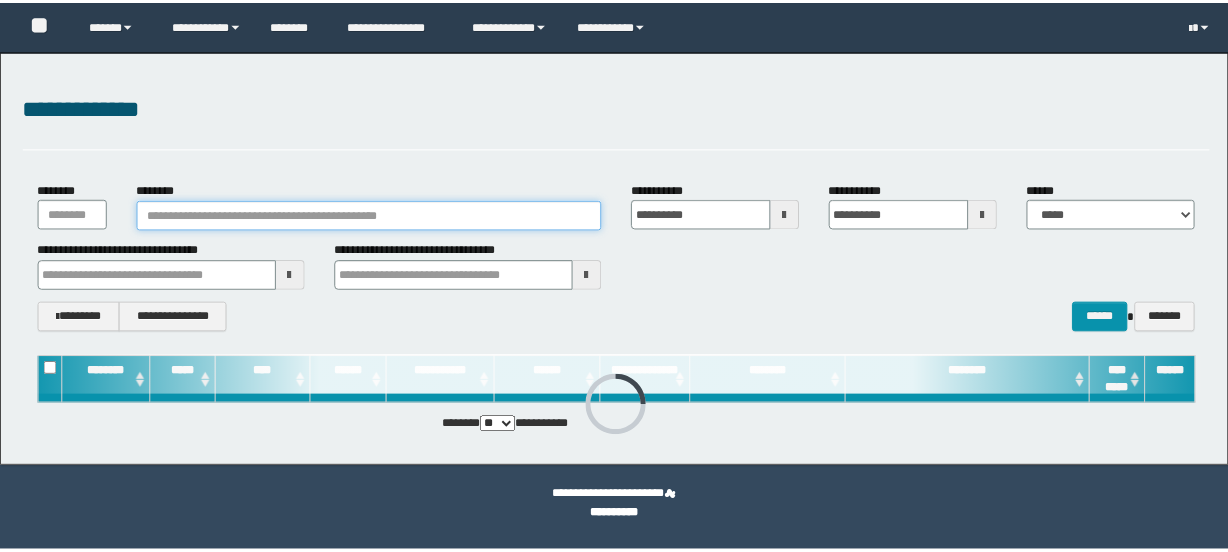 scroll, scrollTop: 0, scrollLeft: 0, axis: both 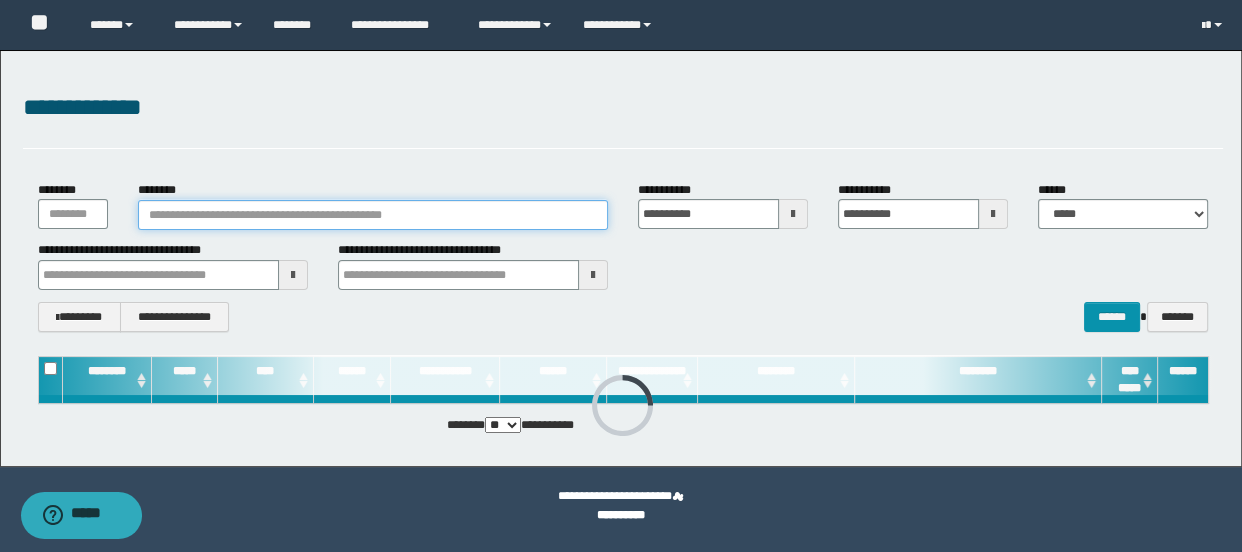 paste on "********" 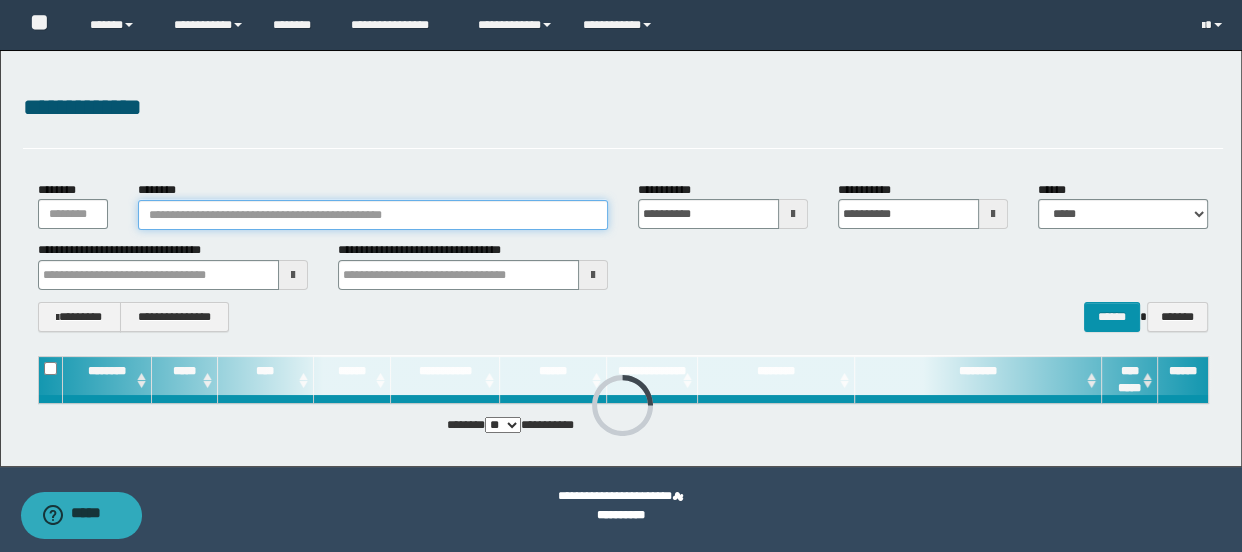 type on "********" 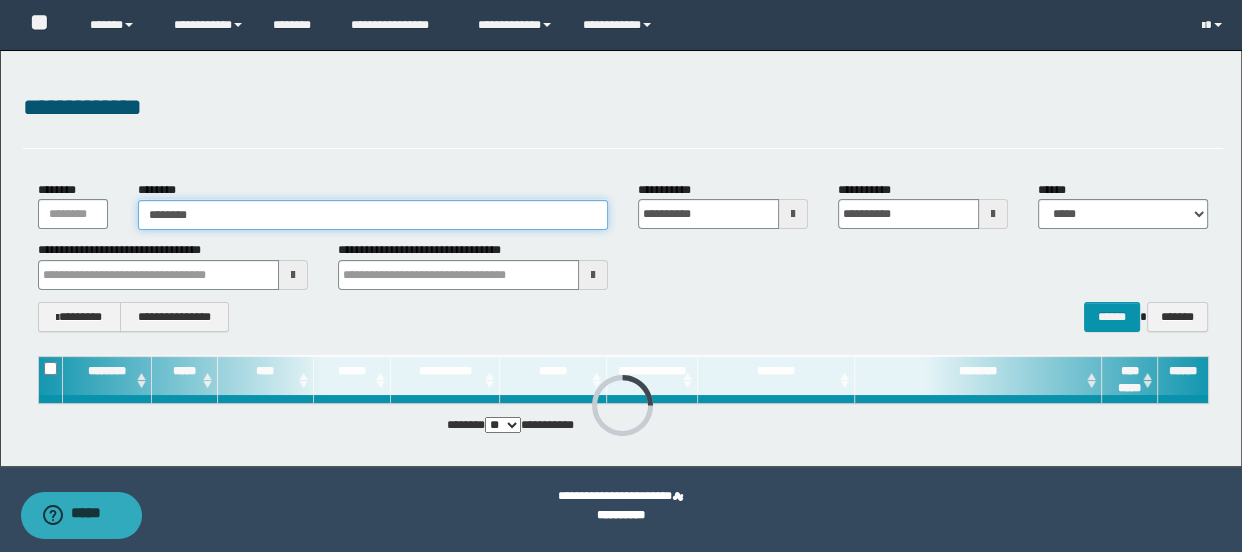 type on "********" 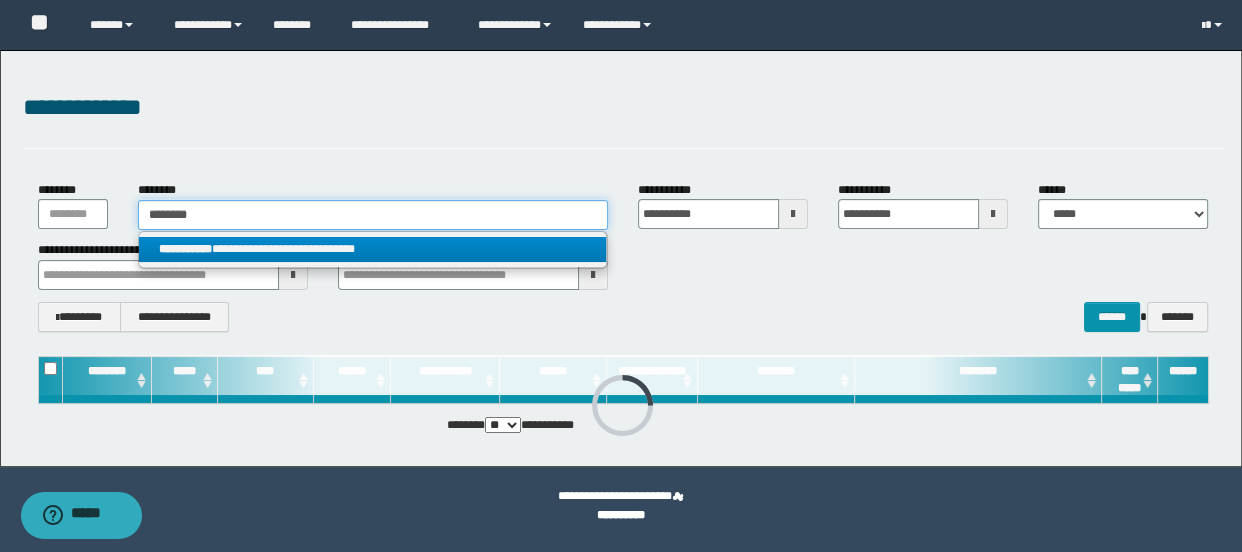 type on "********" 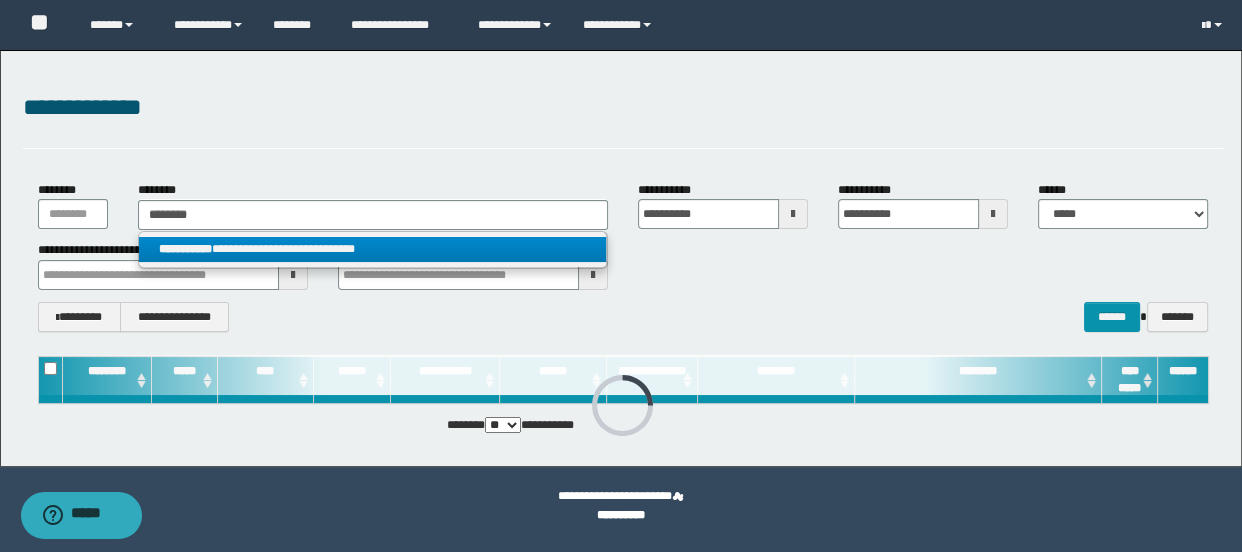 click on "**********" at bounding box center (372, 249) 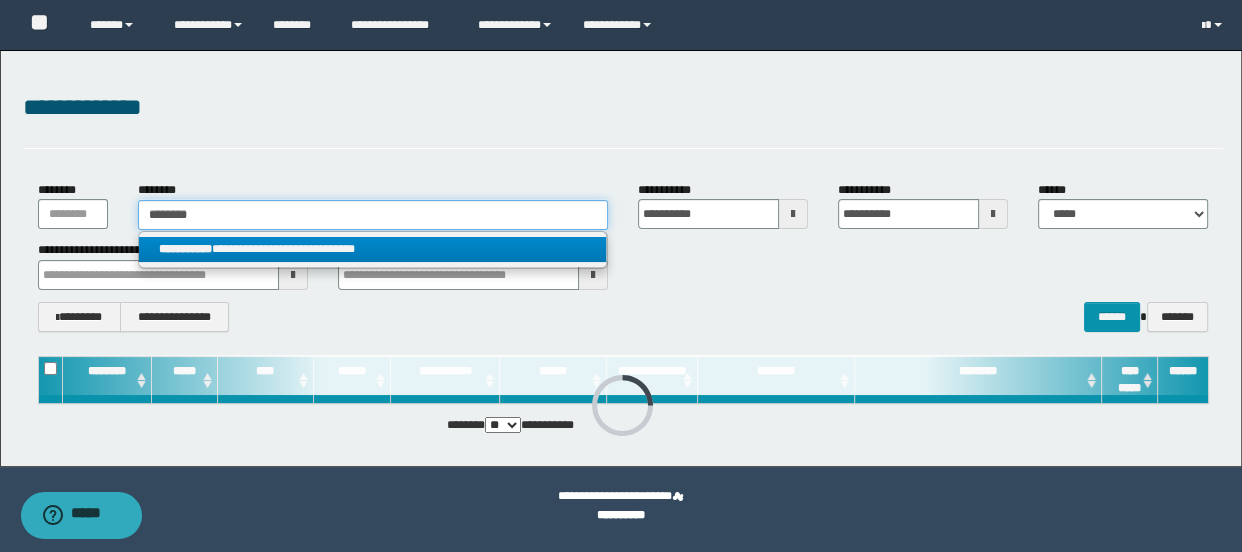 type 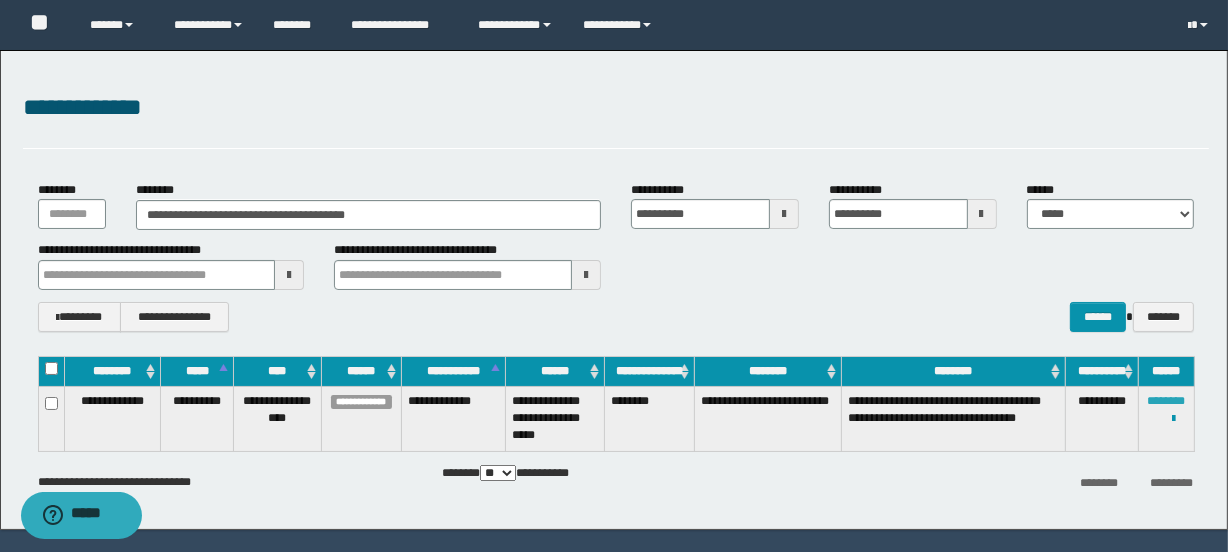 click on "********" at bounding box center (1167, 401) 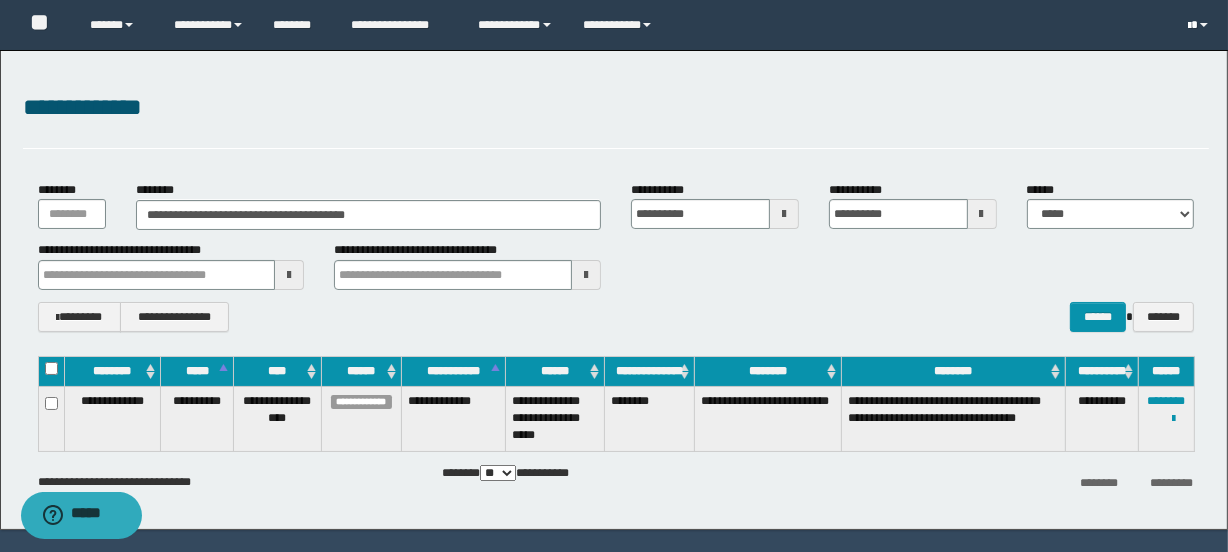 click at bounding box center [1204, 25] 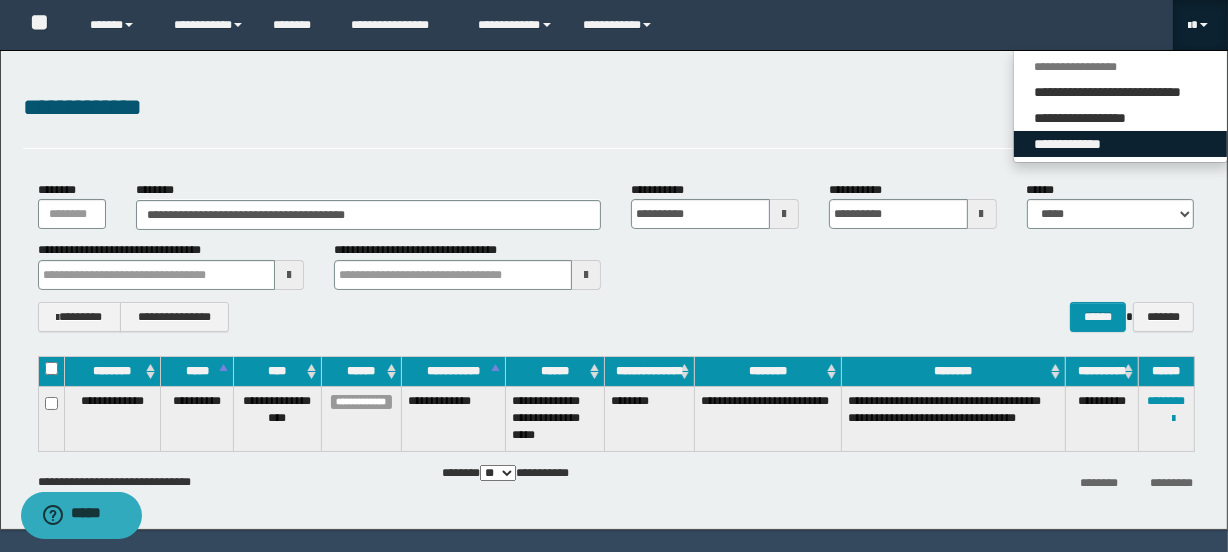 click on "**********" at bounding box center (1121, 144) 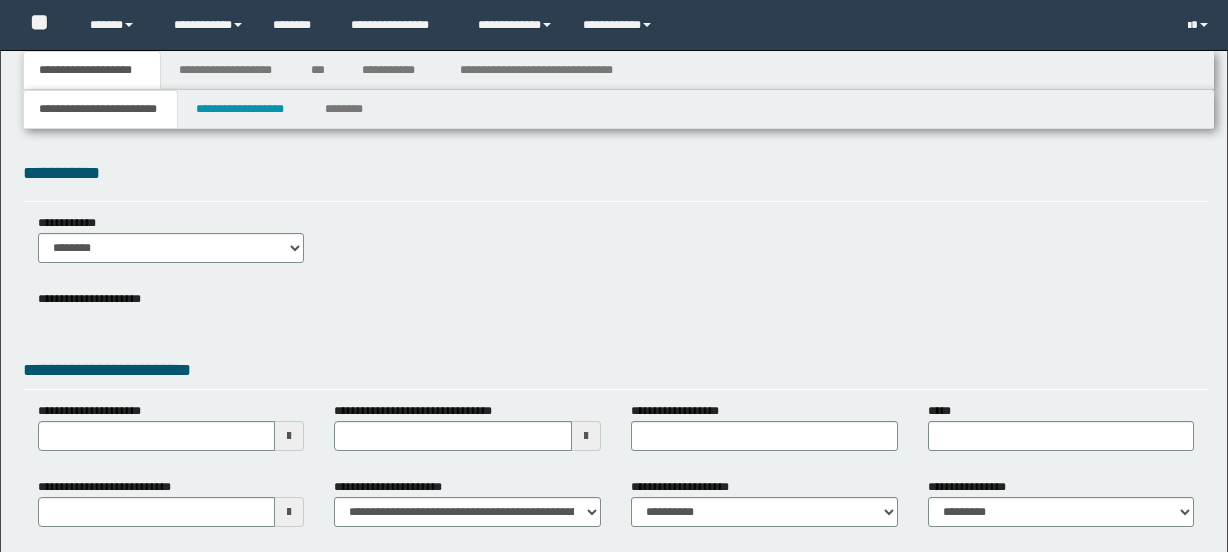 type 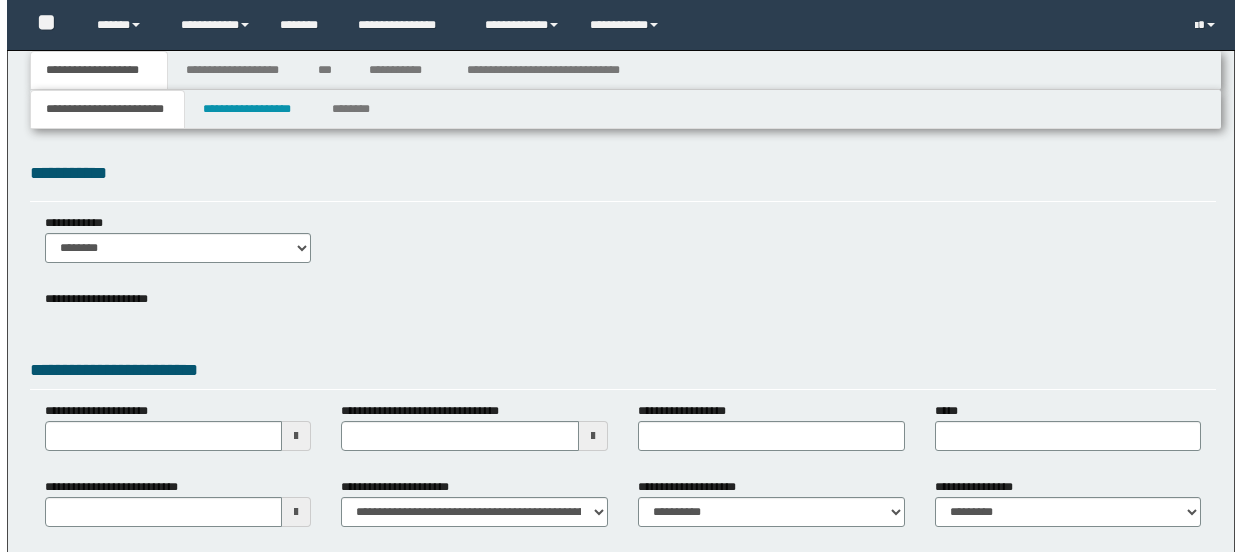 scroll, scrollTop: 0, scrollLeft: 0, axis: both 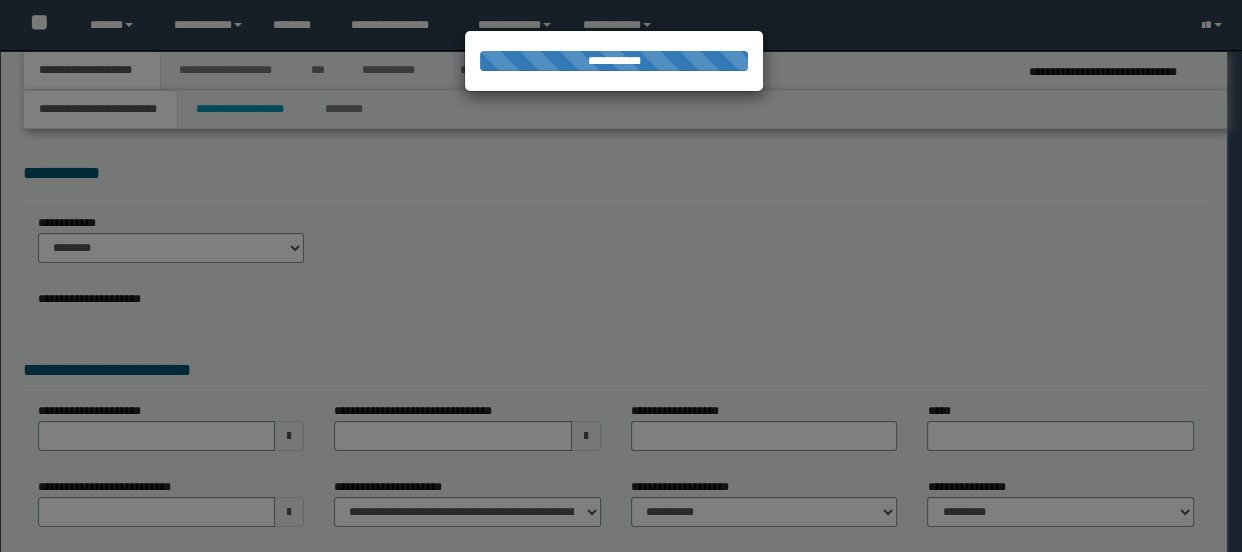 type on "**********" 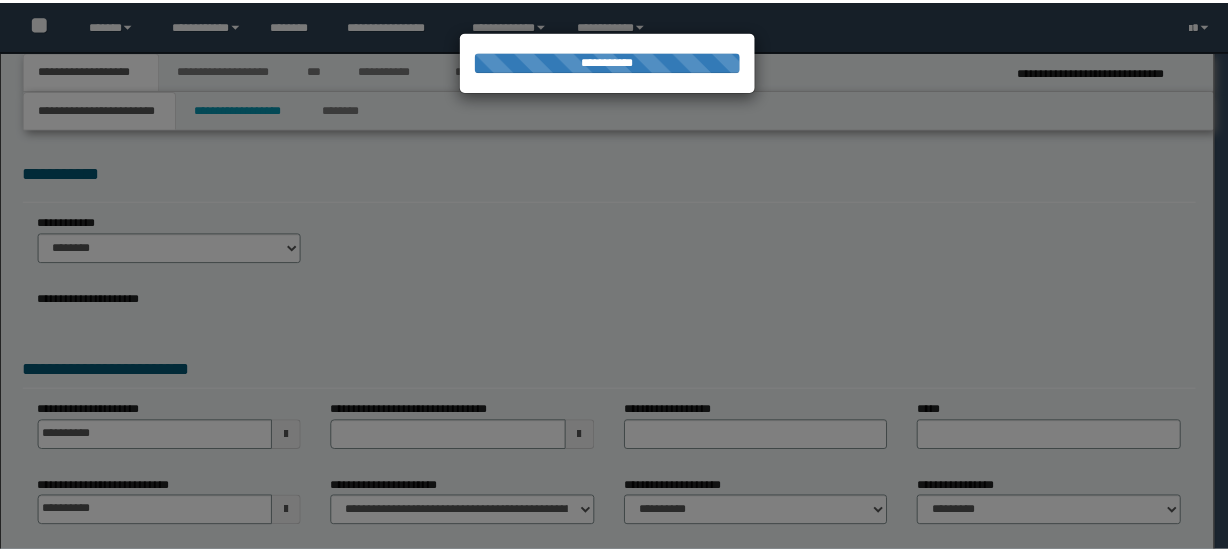 scroll, scrollTop: 0, scrollLeft: 0, axis: both 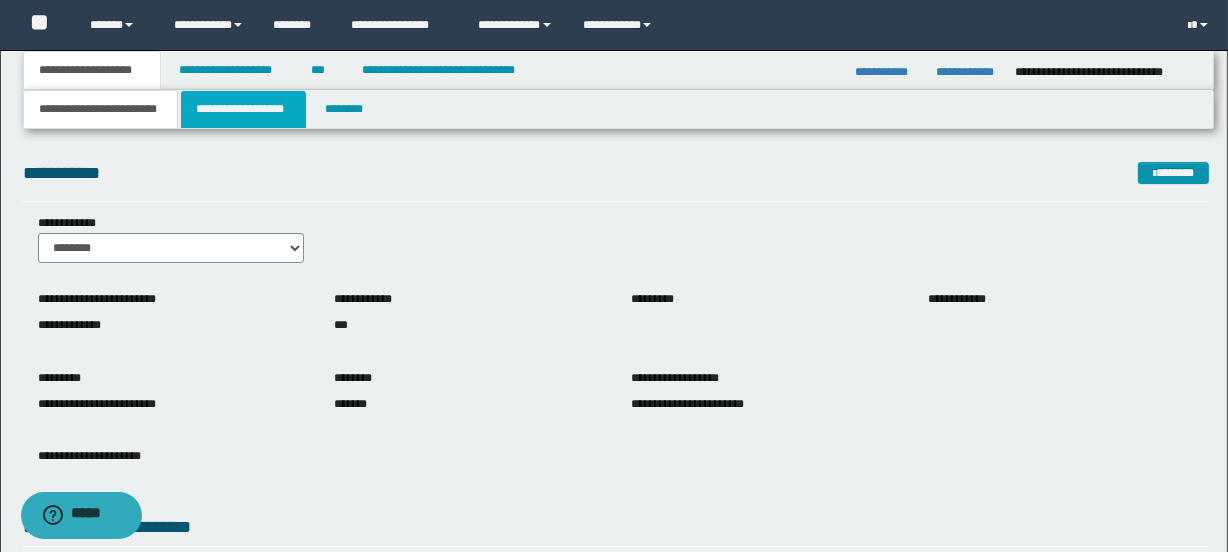 drag, startPoint x: 286, startPoint y: 129, endPoint x: 274, endPoint y: 115, distance: 18.439089 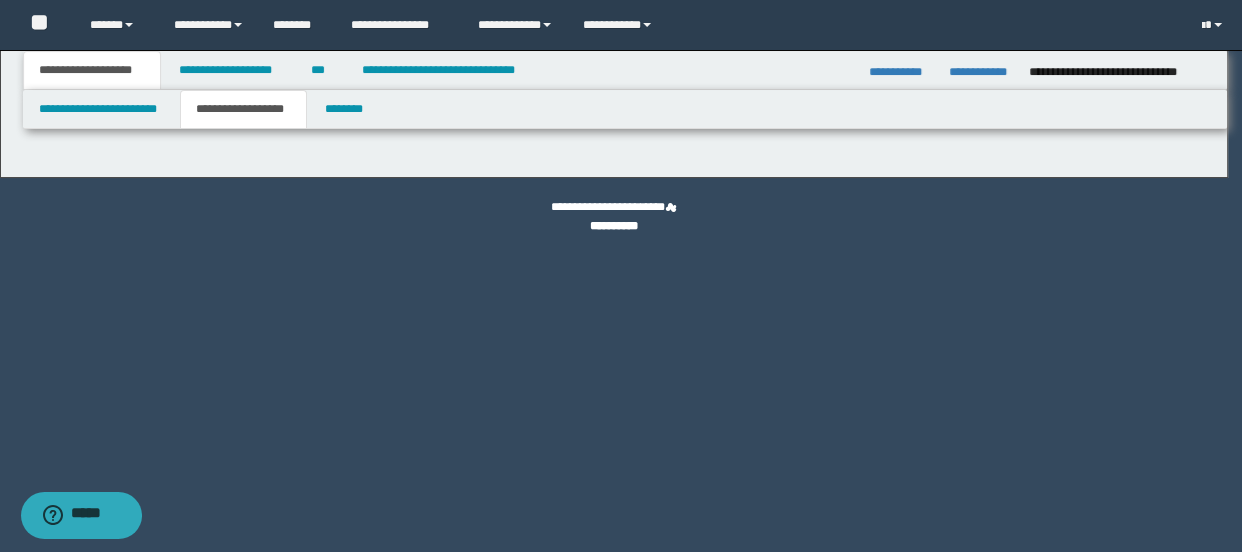 type on "********" 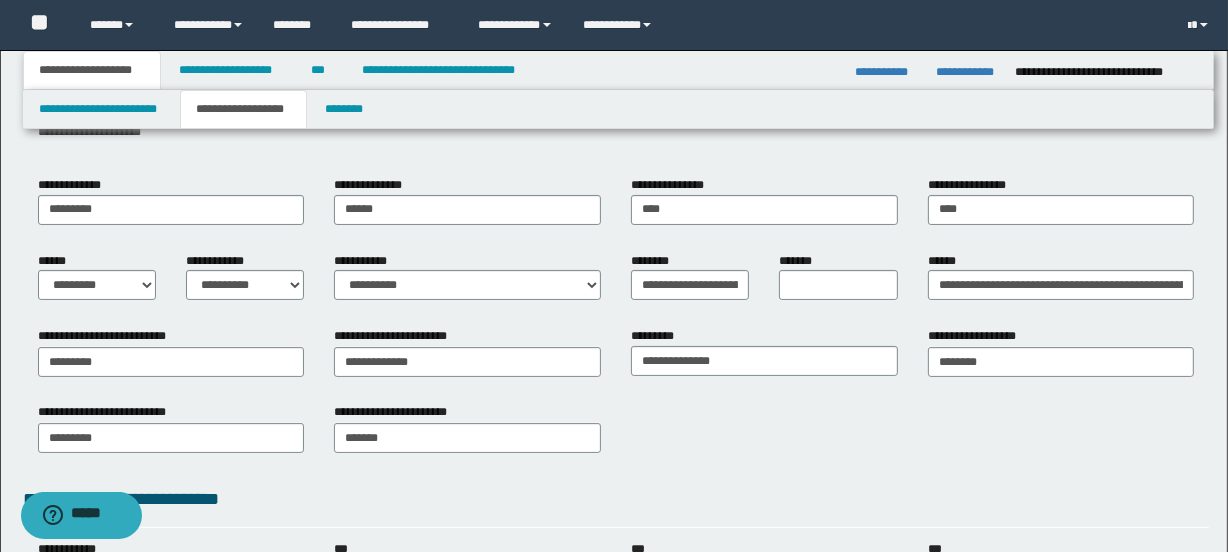 scroll, scrollTop: 0, scrollLeft: 0, axis: both 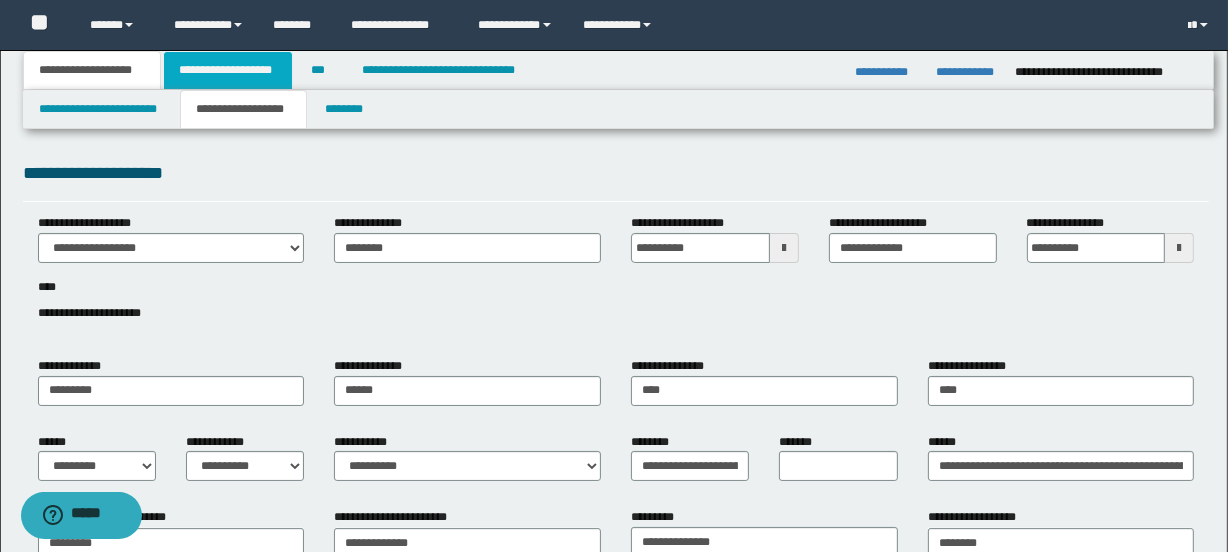 click on "**********" at bounding box center (228, 70) 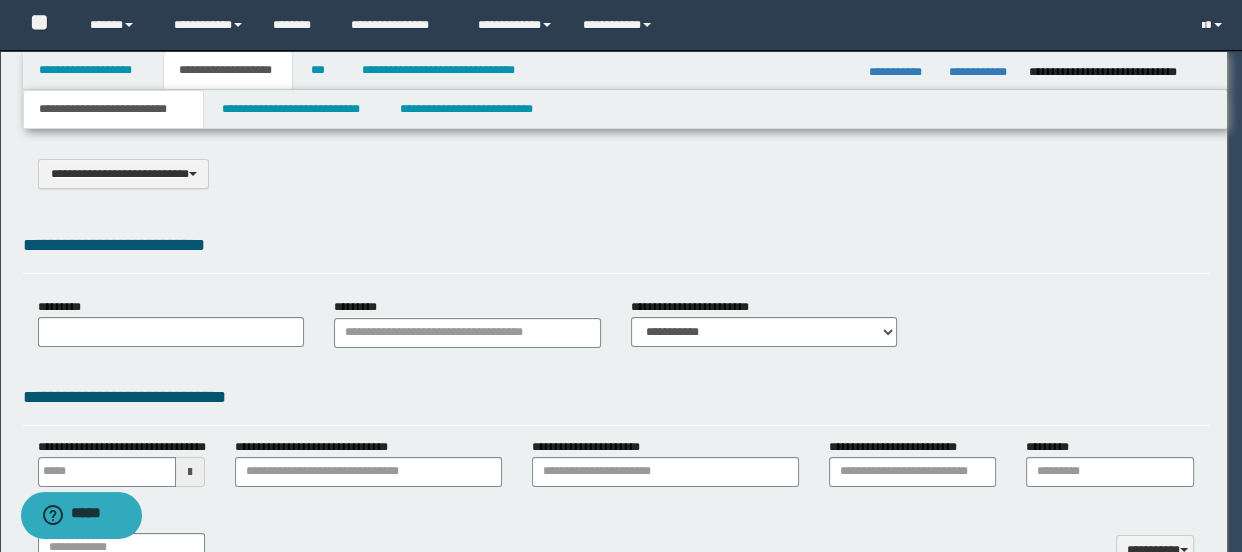 select on "*" 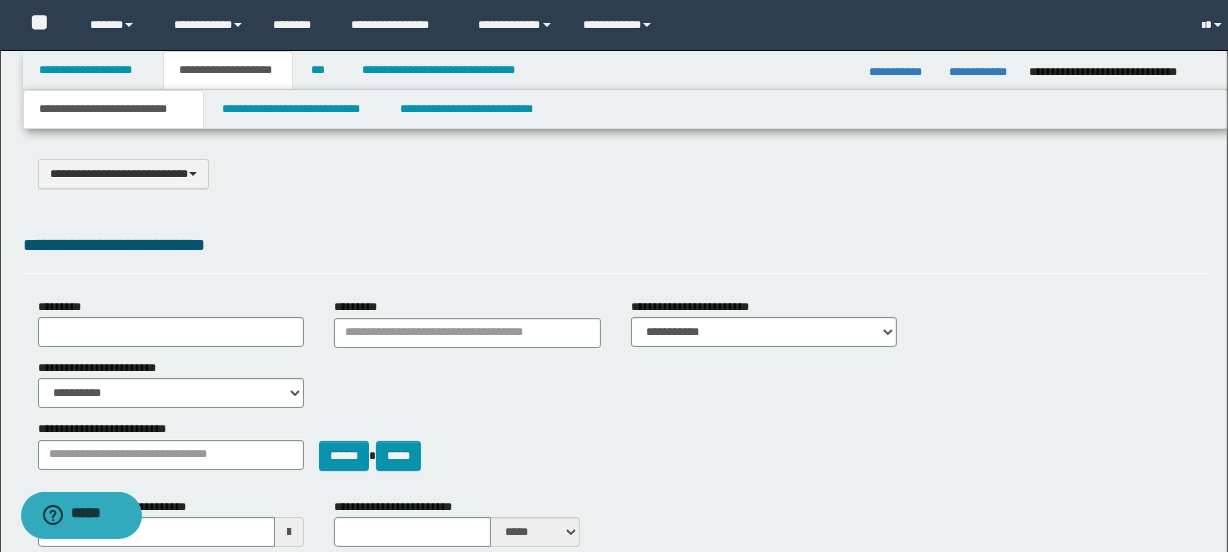 scroll, scrollTop: 0, scrollLeft: 0, axis: both 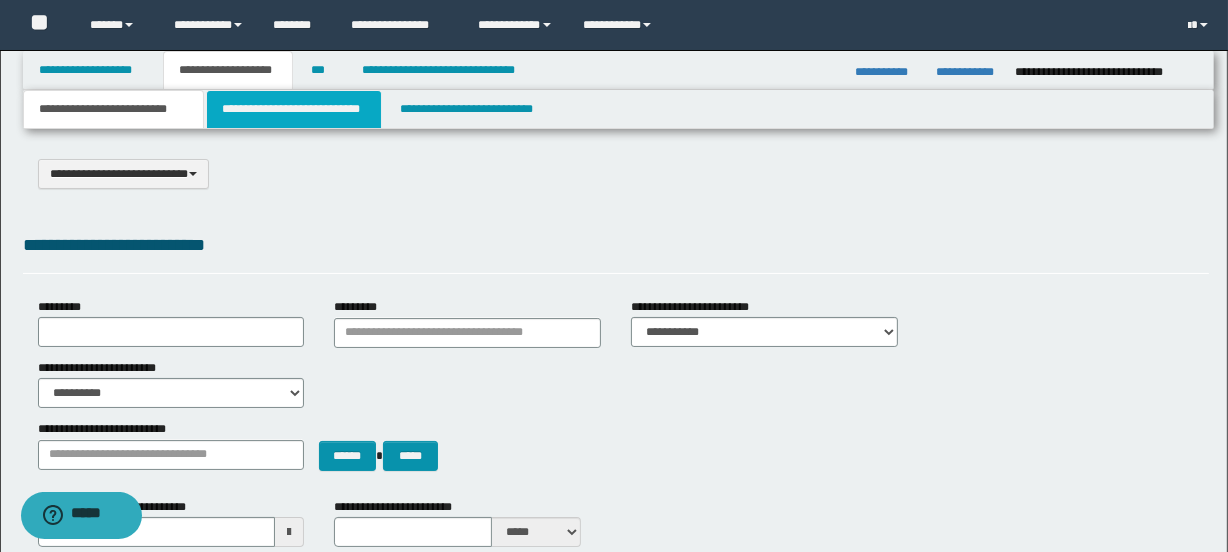 click on "**********" at bounding box center (293, 109) 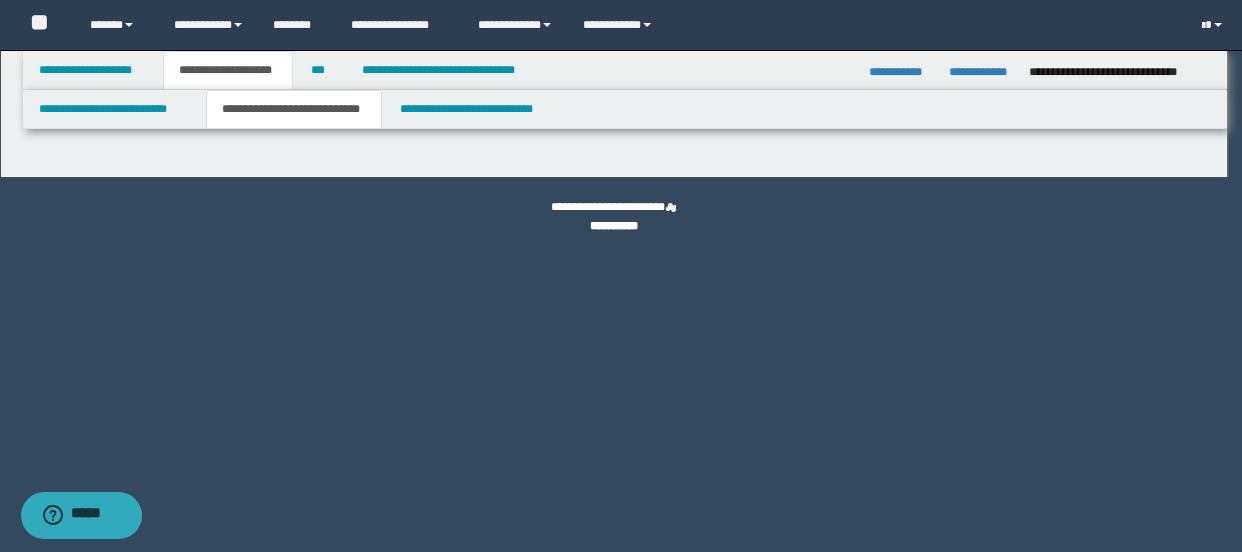 select on "*" 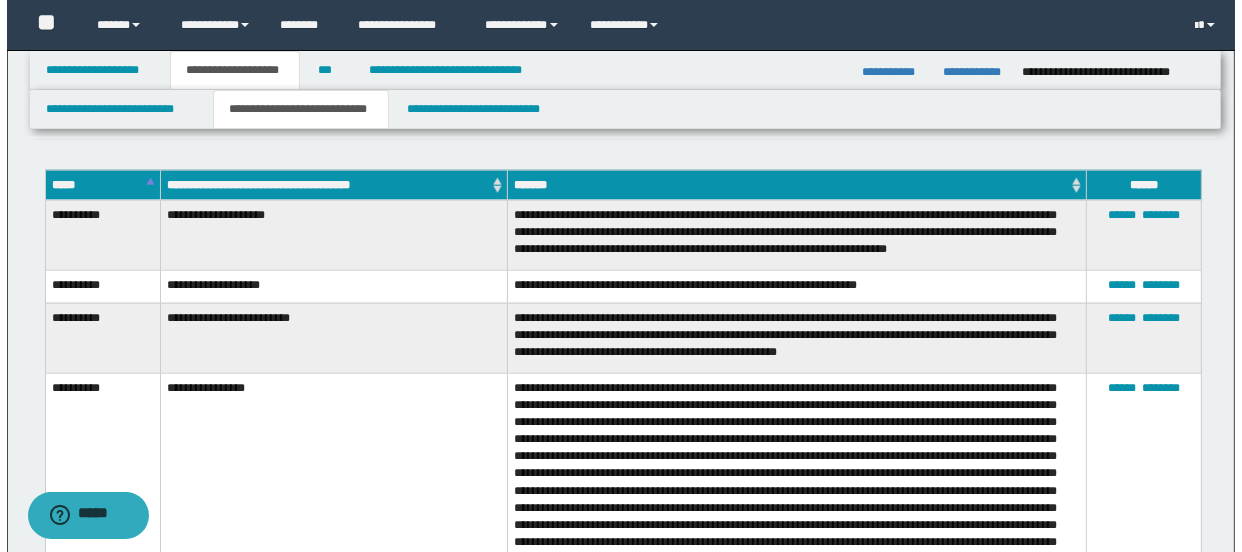 scroll, scrollTop: 2090, scrollLeft: 0, axis: vertical 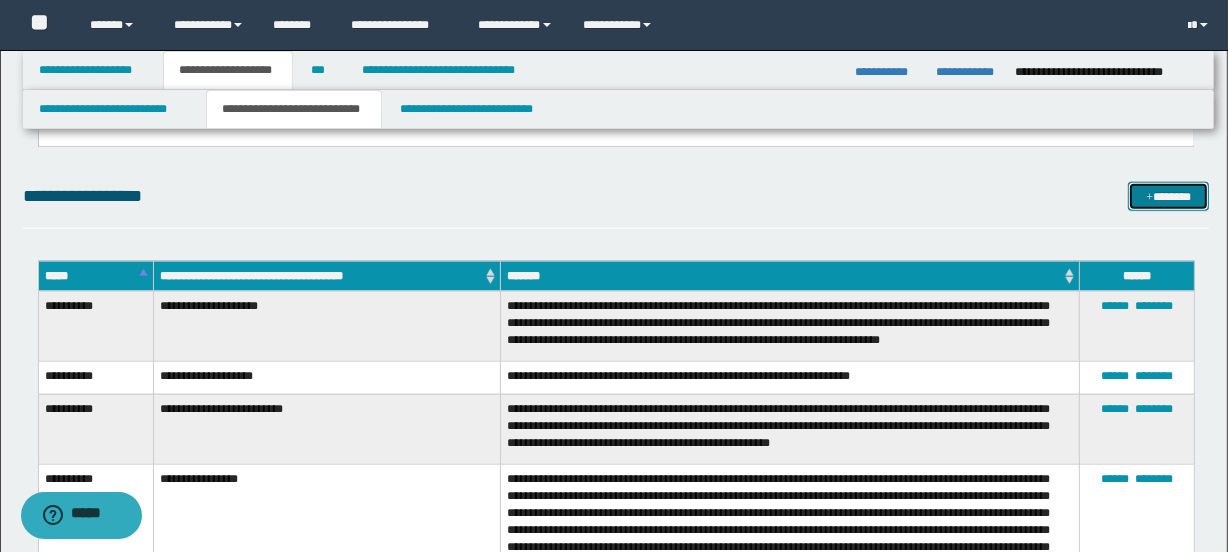 click on "*******" at bounding box center [1168, 197] 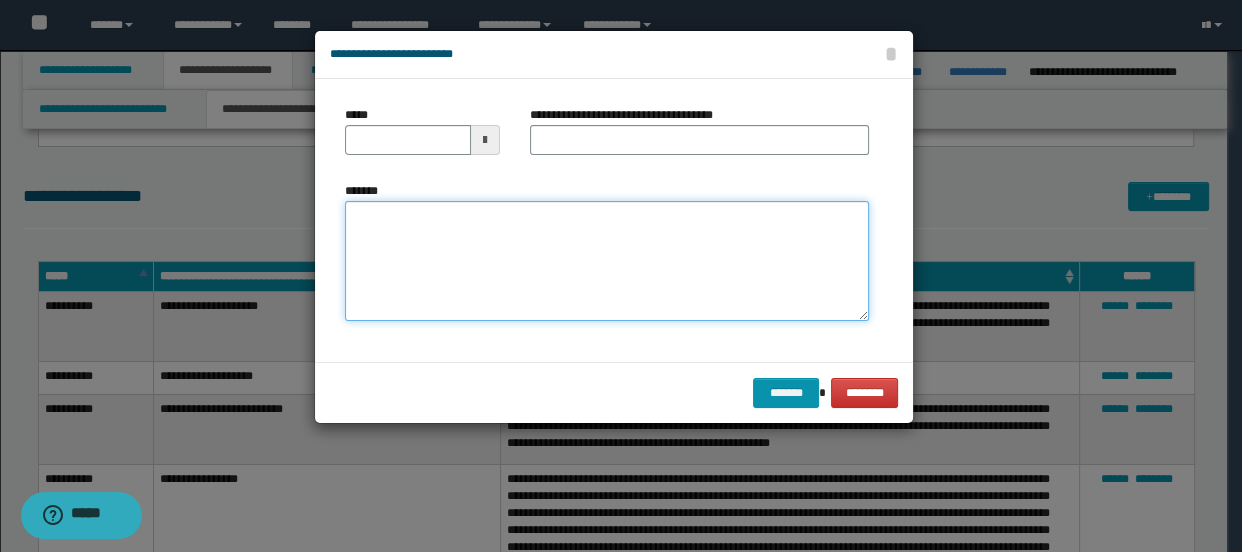 click on "*******" at bounding box center [607, 261] 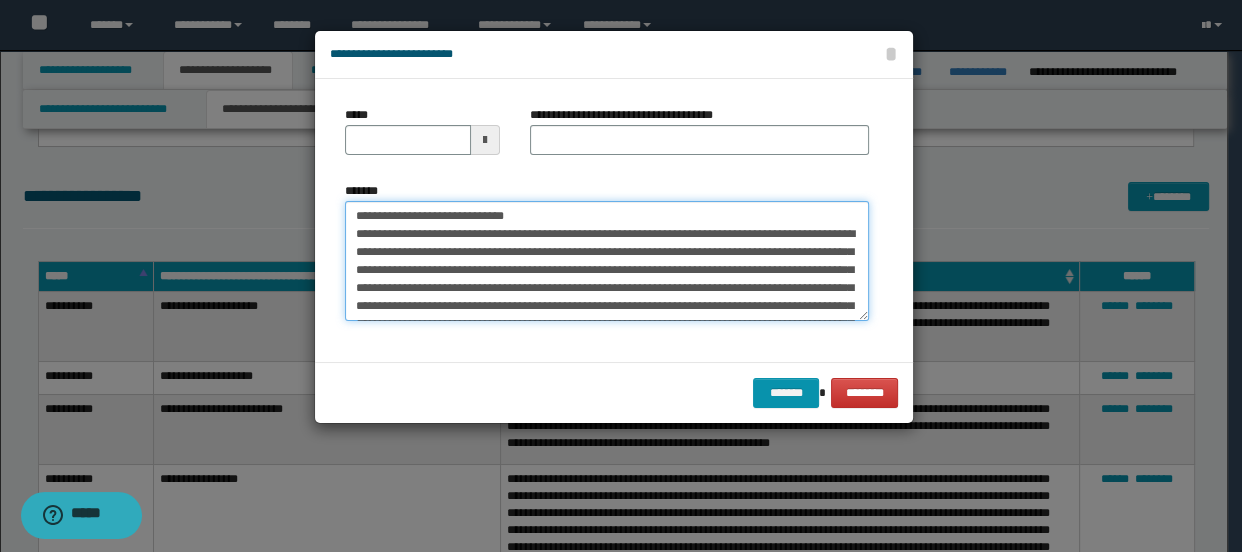 scroll, scrollTop: 101, scrollLeft: 0, axis: vertical 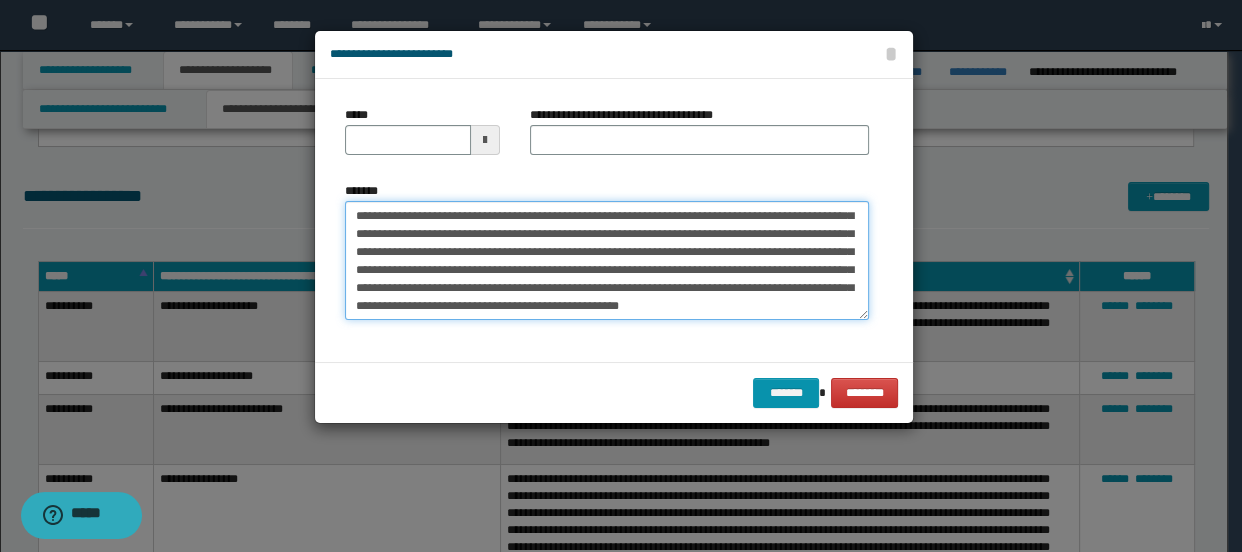 type 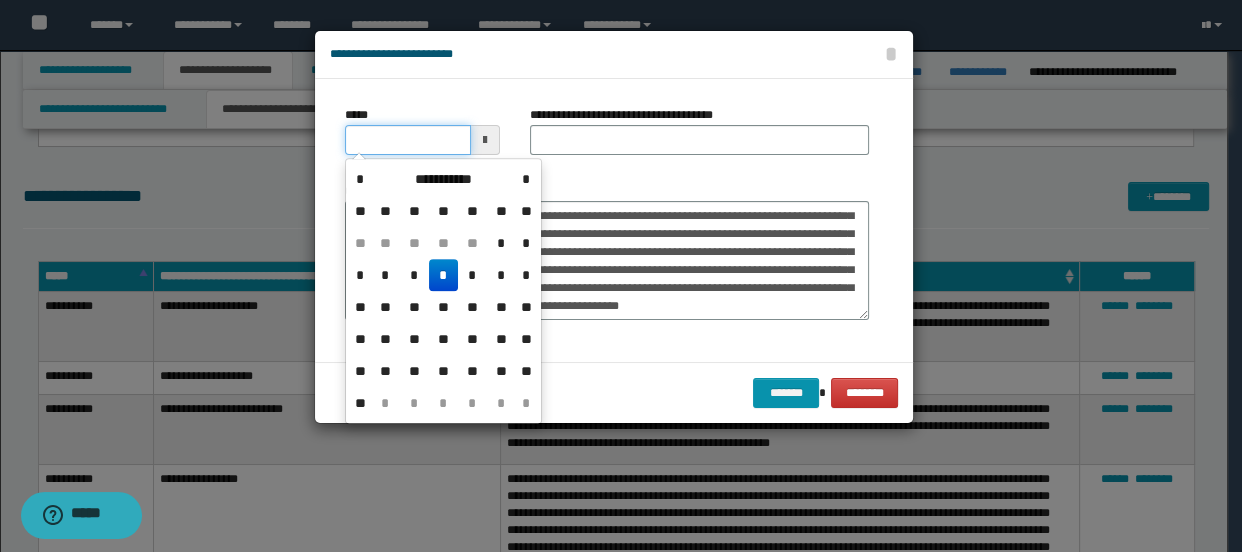 click on "*****" at bounding box center (408, 140) 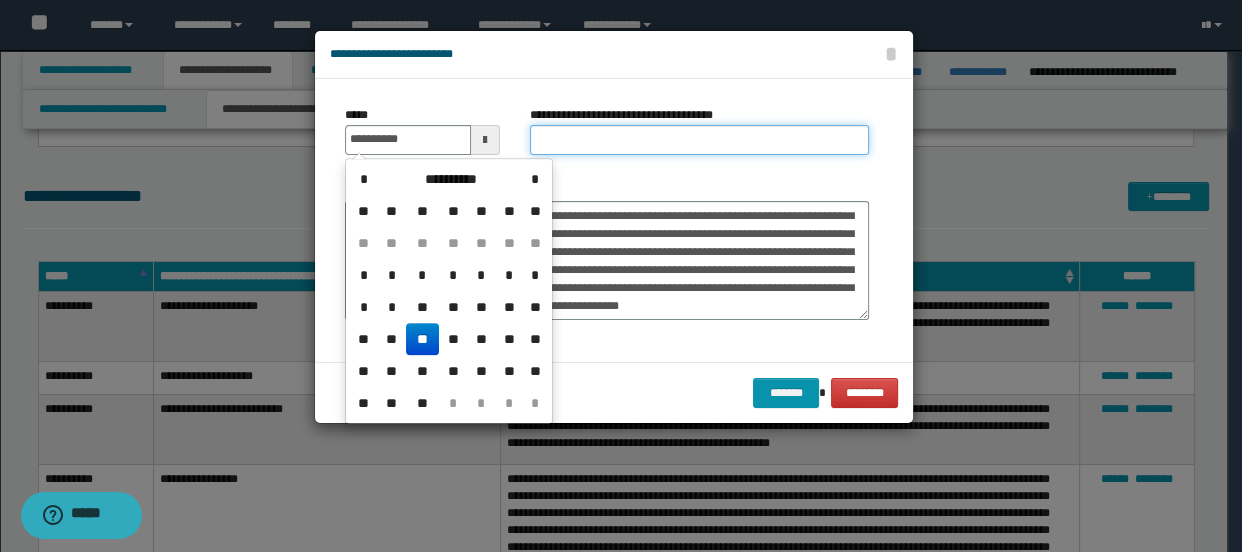type on "**********" 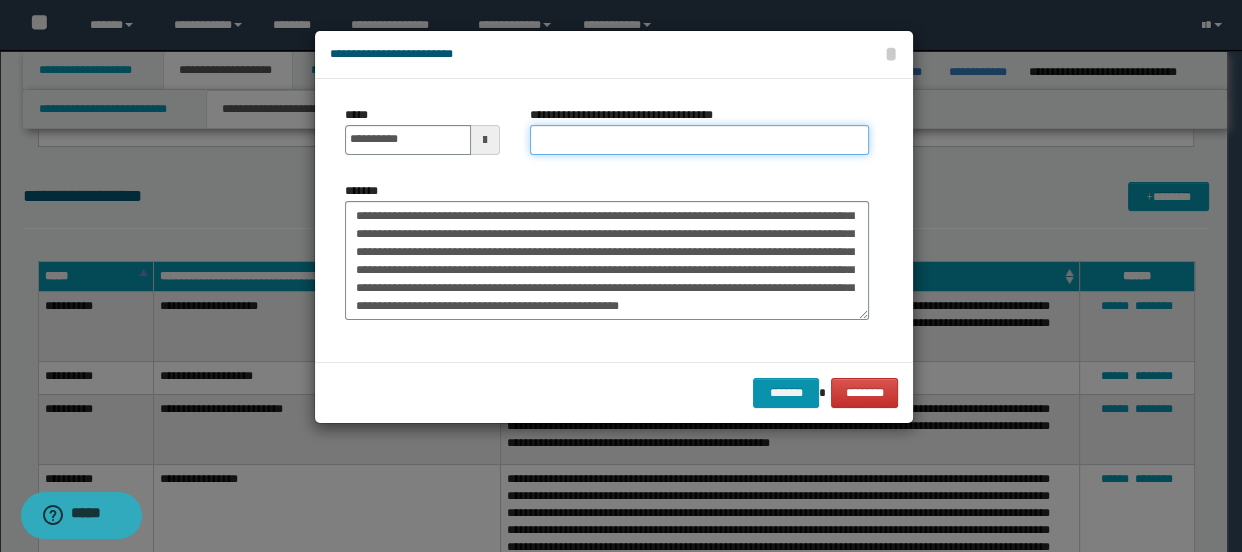 scroll, scrollTop: 0, scrollLeft: 0, axis: both 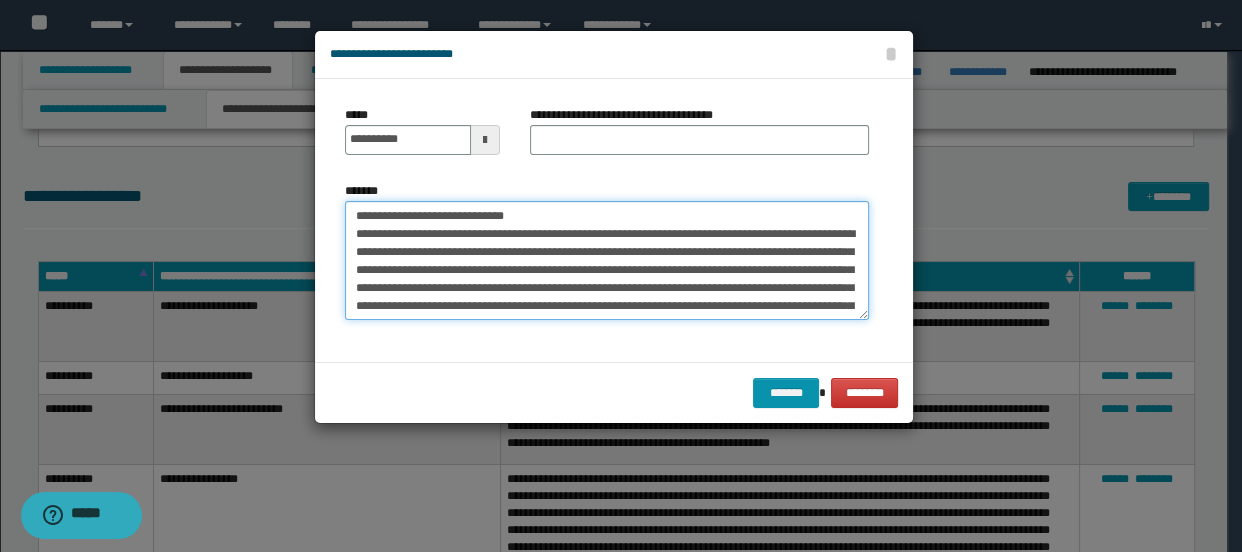 drag, startPoint x: 418, startPoint y: 215, endPoint x: 575, endPoint y: 216, distance: 157.00319 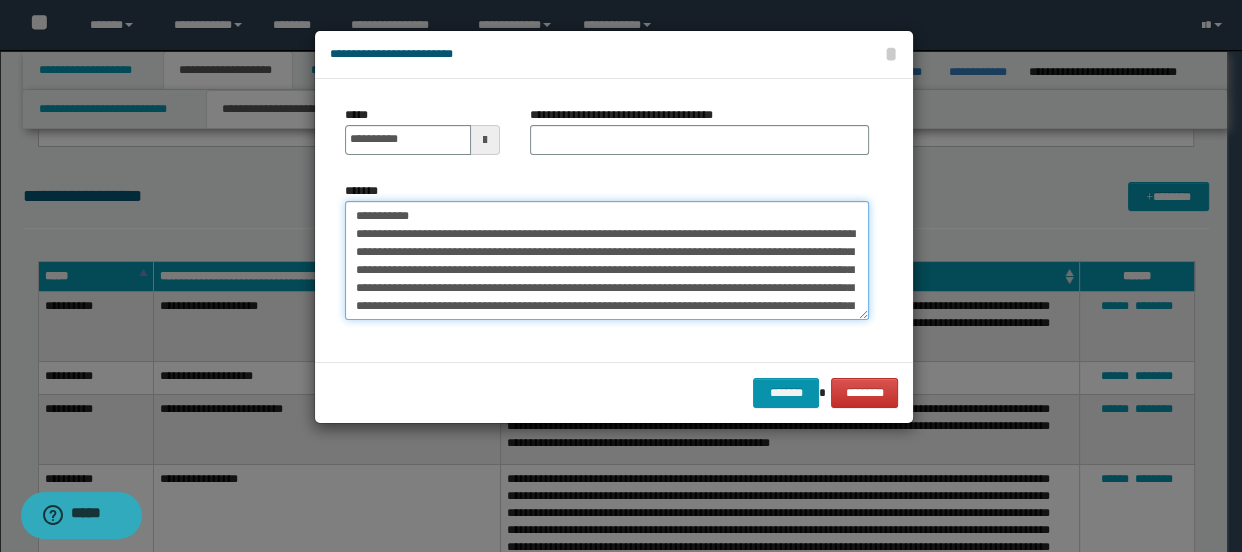 type on "**********" 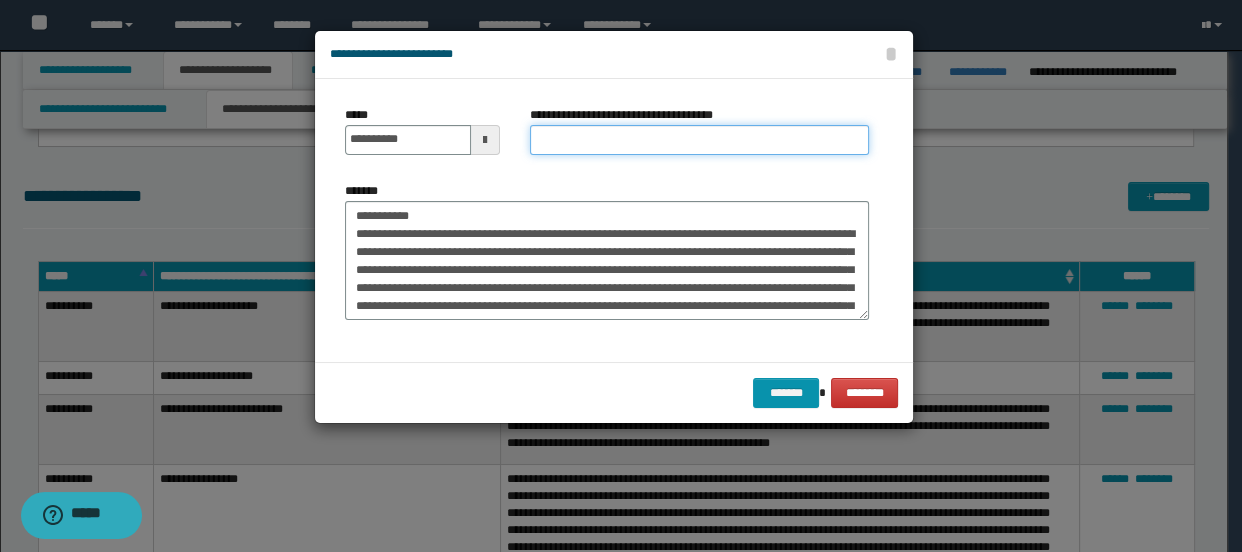 click on "**********" at bounding box center (700, 140) 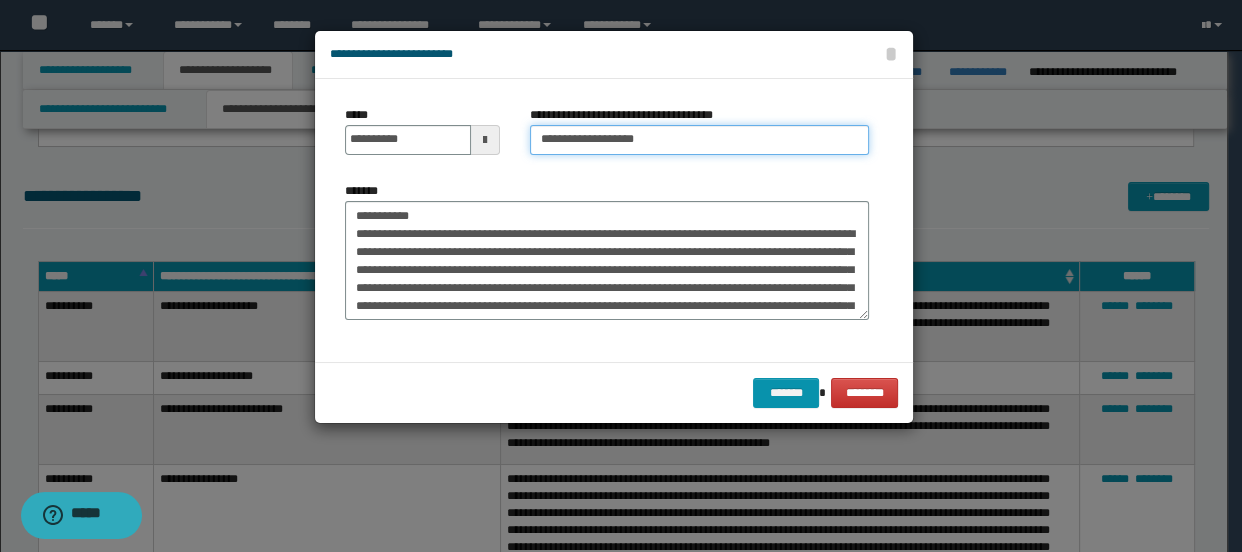 type on "**********" 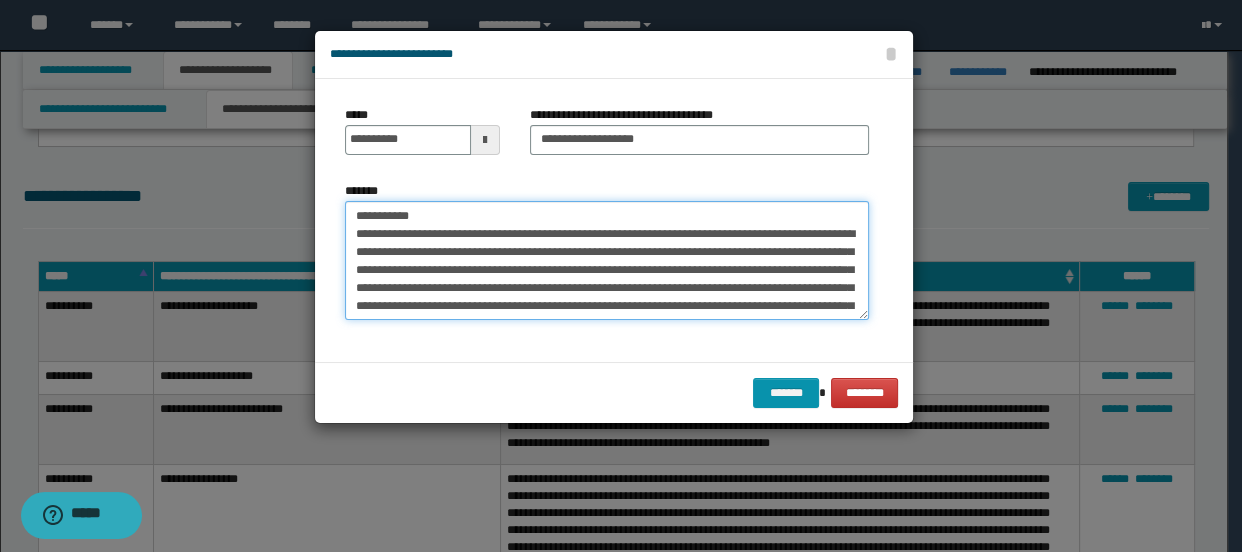 drag, startPoint x: 422, startPoint y: 213, endPoint x: 351, endPoint y: 201, distance: 72.00694 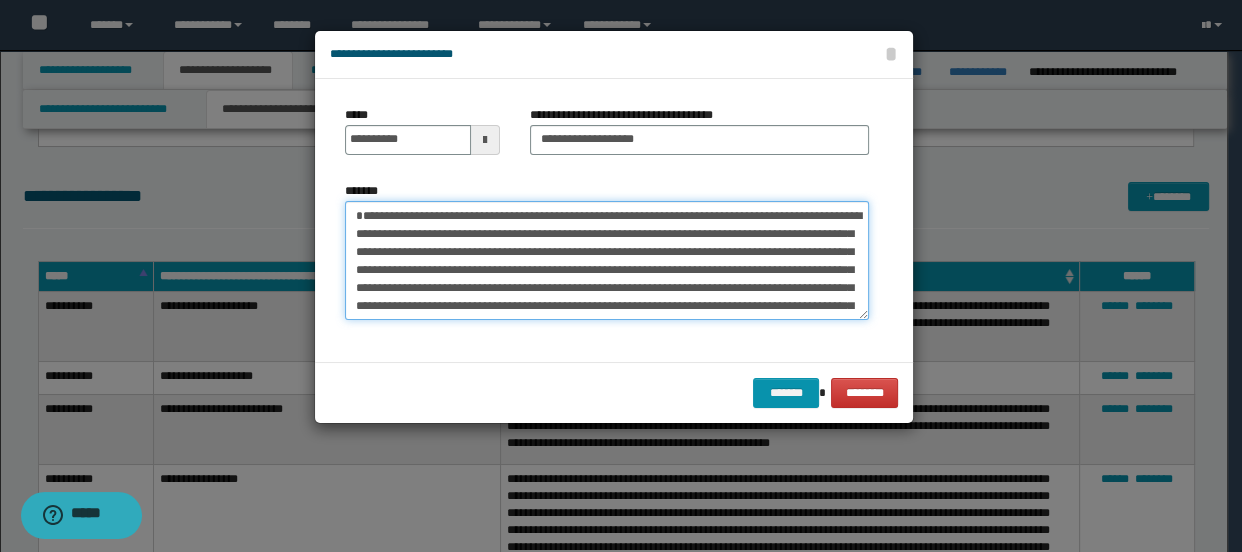 click on "**********" at bounding box center [607, 261] 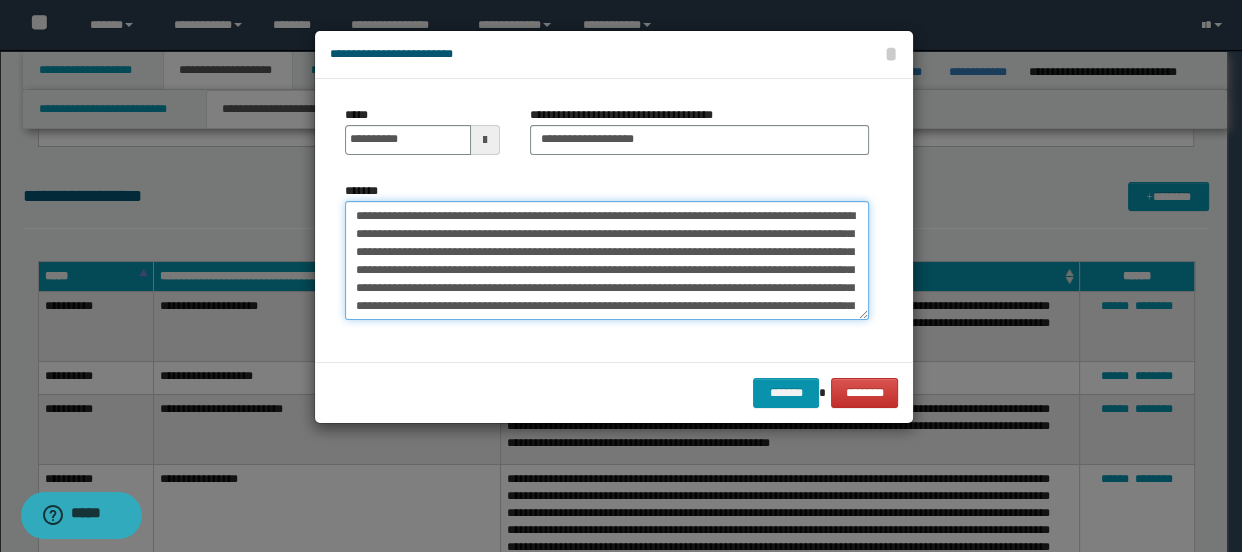 scroll, scrollTop: 90, scrollLeft: 0, axis: vertical 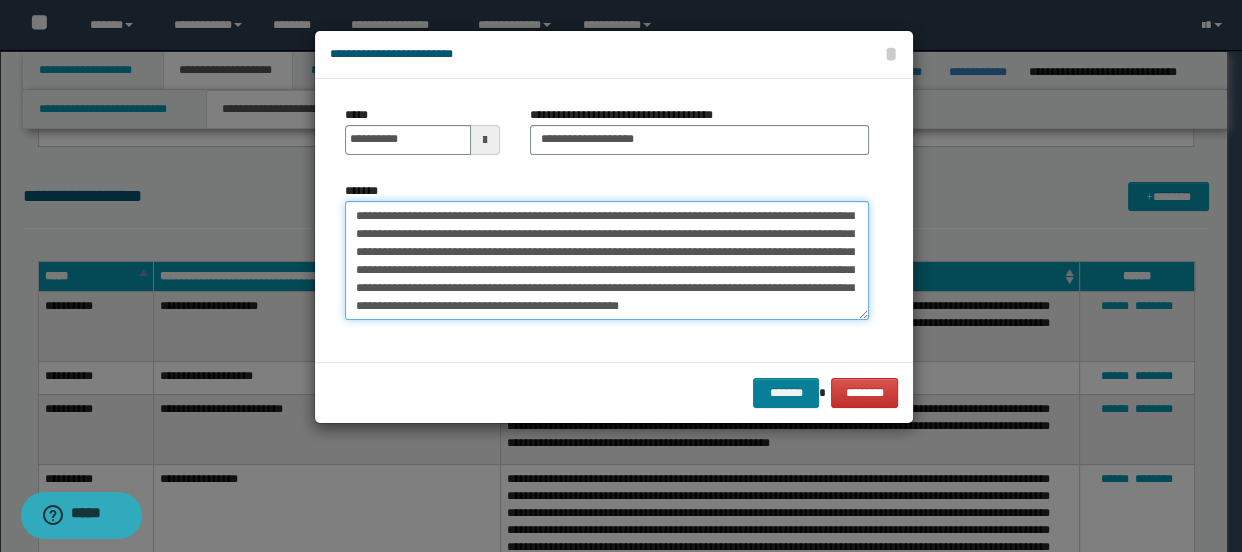 type on "**********" 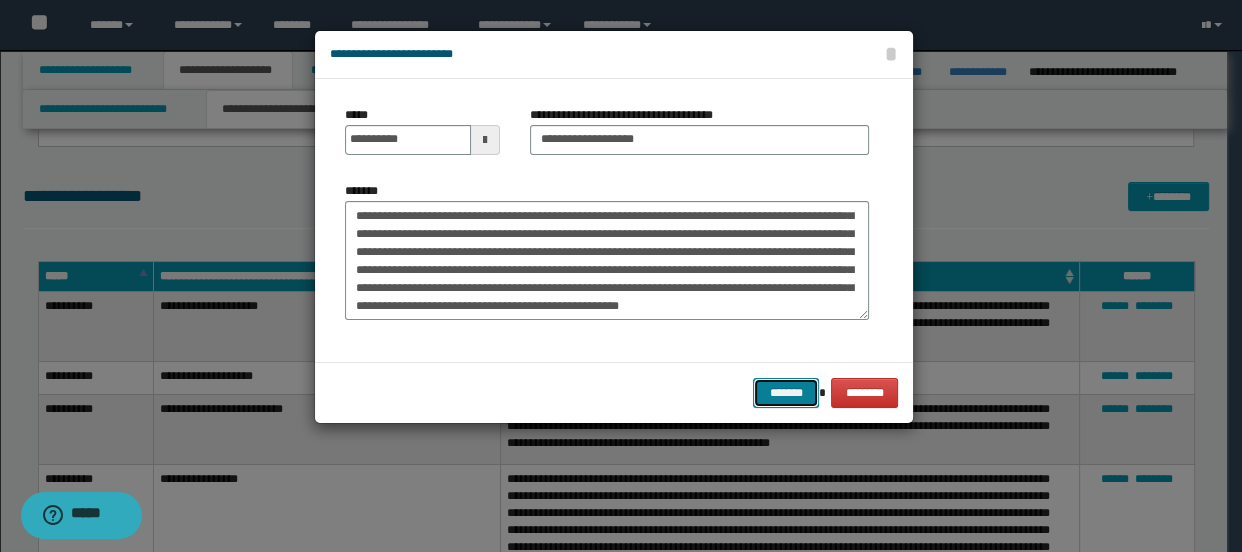 click on "*******" at bounding box center (785, 393) 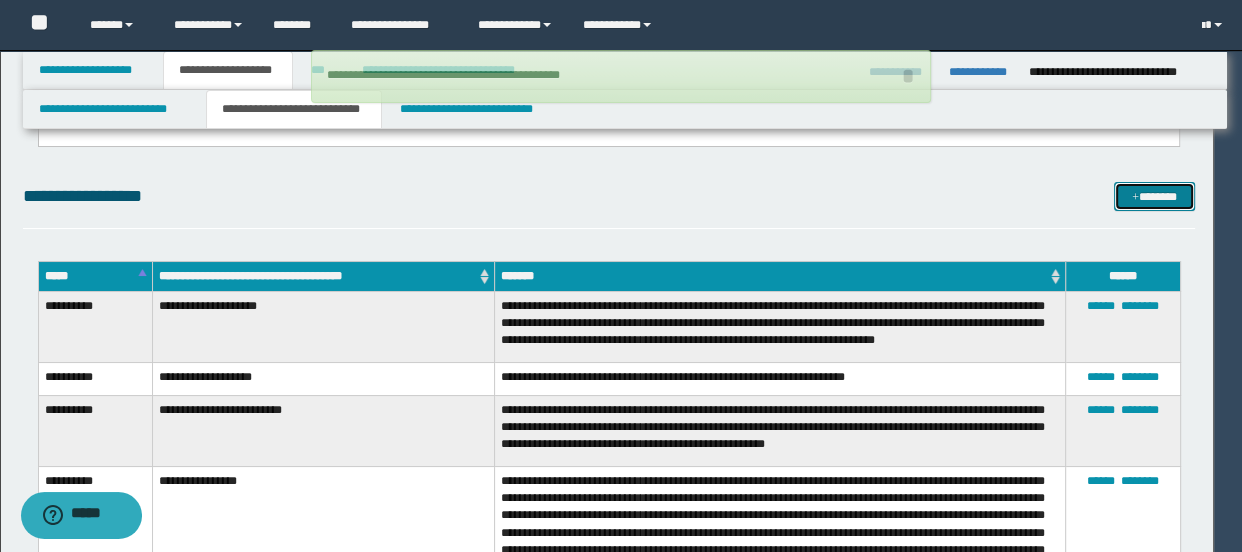 type 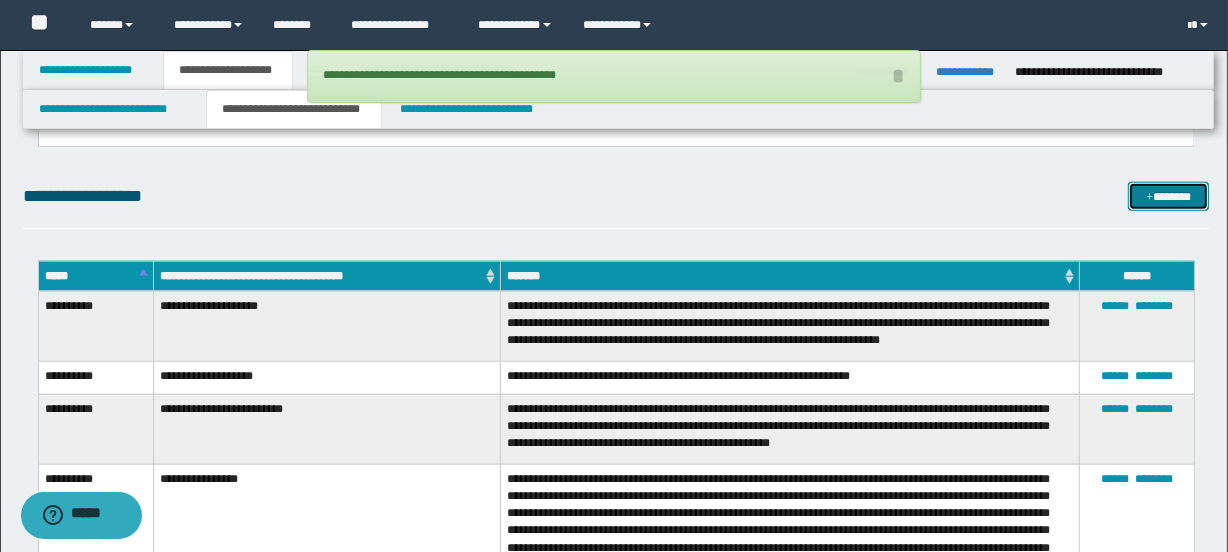 click at bounding box center (1150, 198) 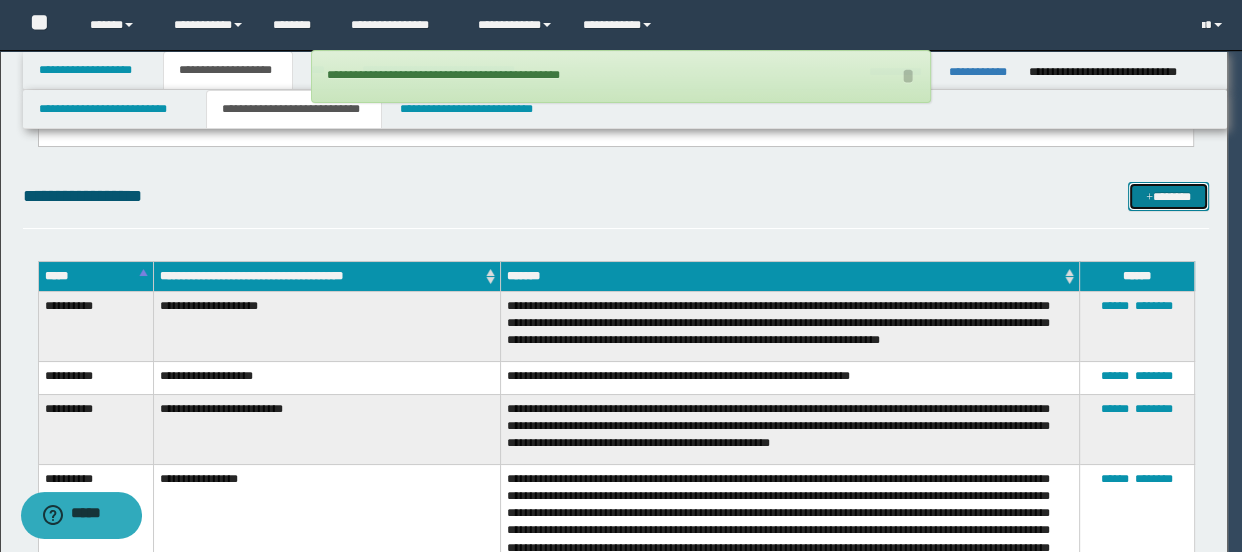 scroll, scrollTop: 0, scrollLeft: 0, axis: both 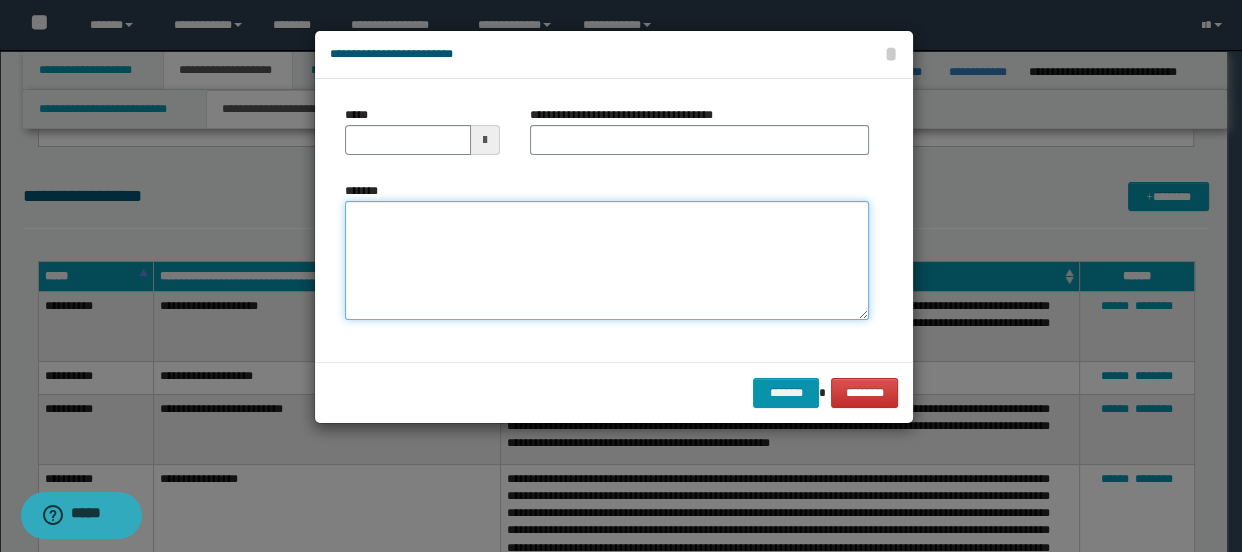 click on "*******" at bounding box center [607, 261] 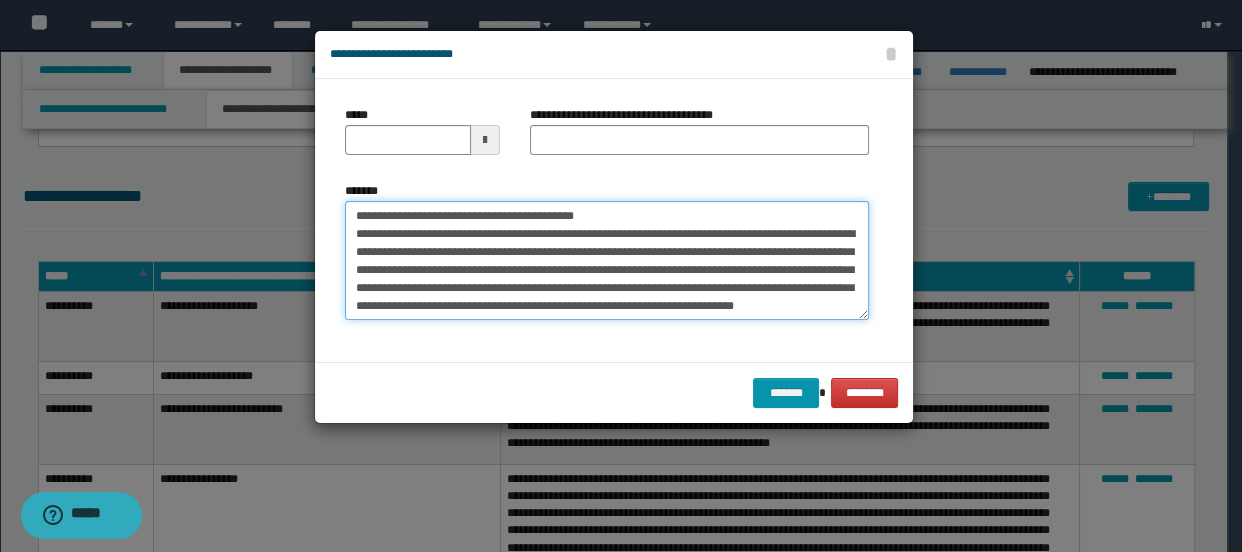 scroll, scrollTop: 0, scrollLeft: 0, axis: both 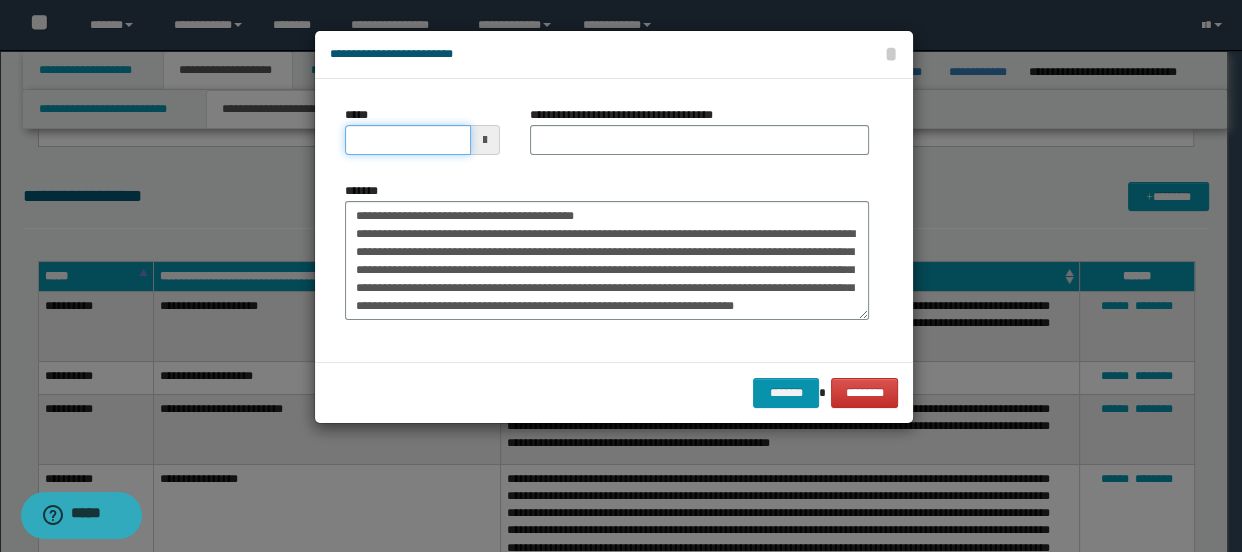 click on "*****" at bounding box center [408, 140] 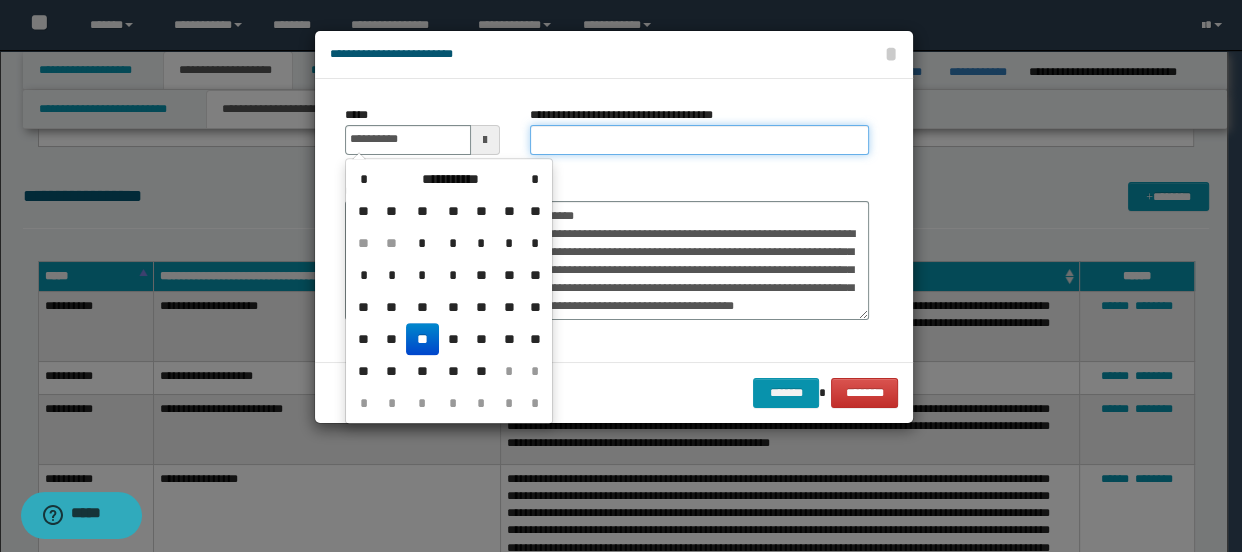 type on "**********" 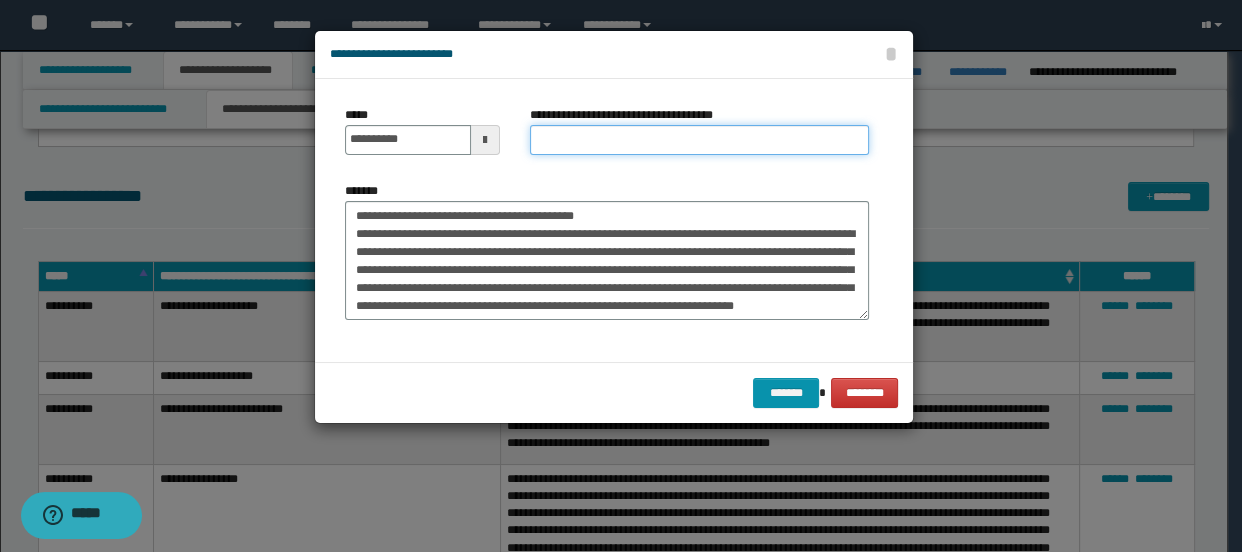 click on "**********" at bounding box center [700, 140] 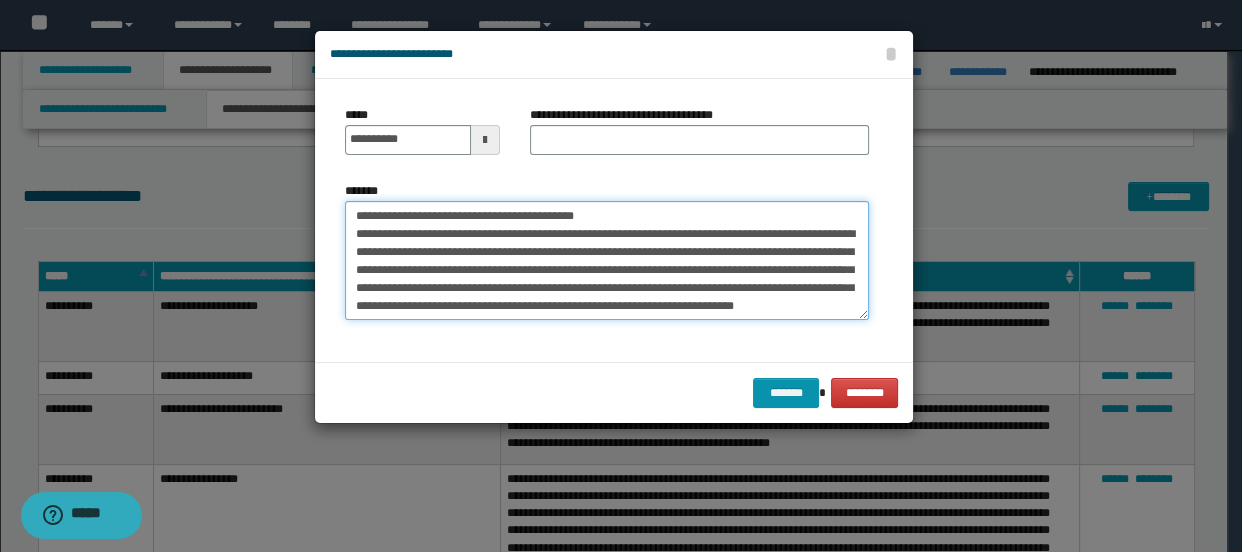 drag, startPoint x: 420, startPoint y: 209, endPoint x: 666, endPoint y: 205, distance: 246.03252 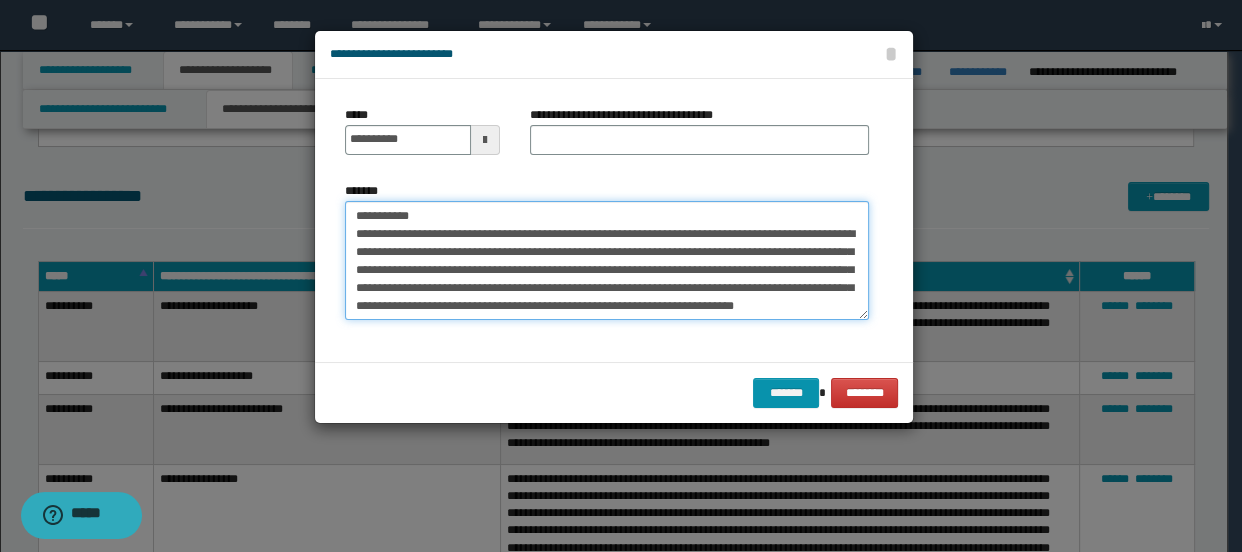 type on "**********" 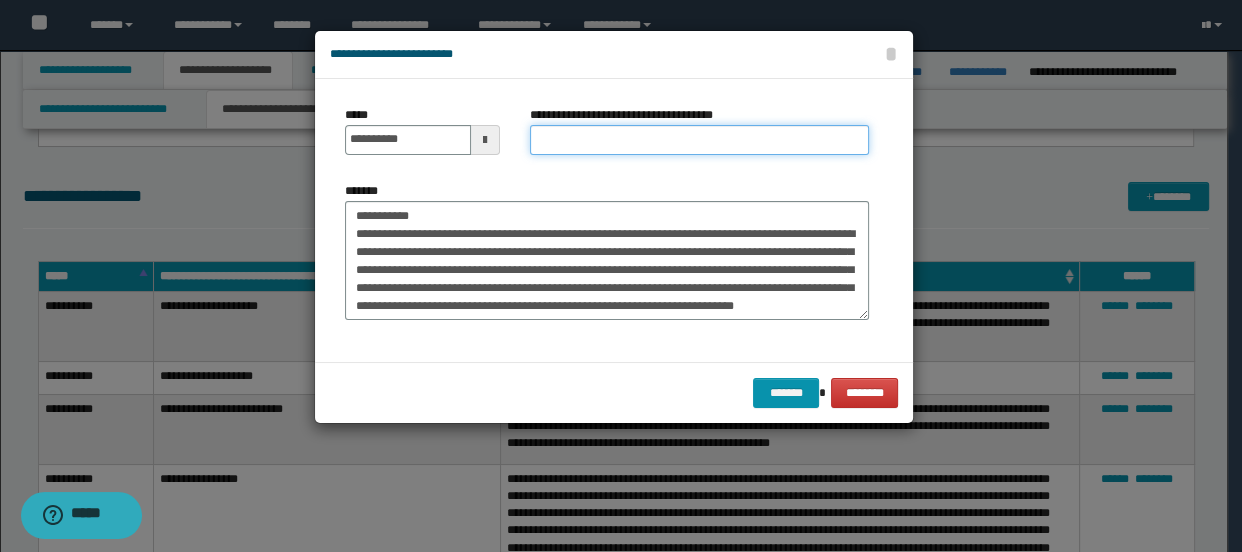 click on "**********" at bounding box center [700, 140] 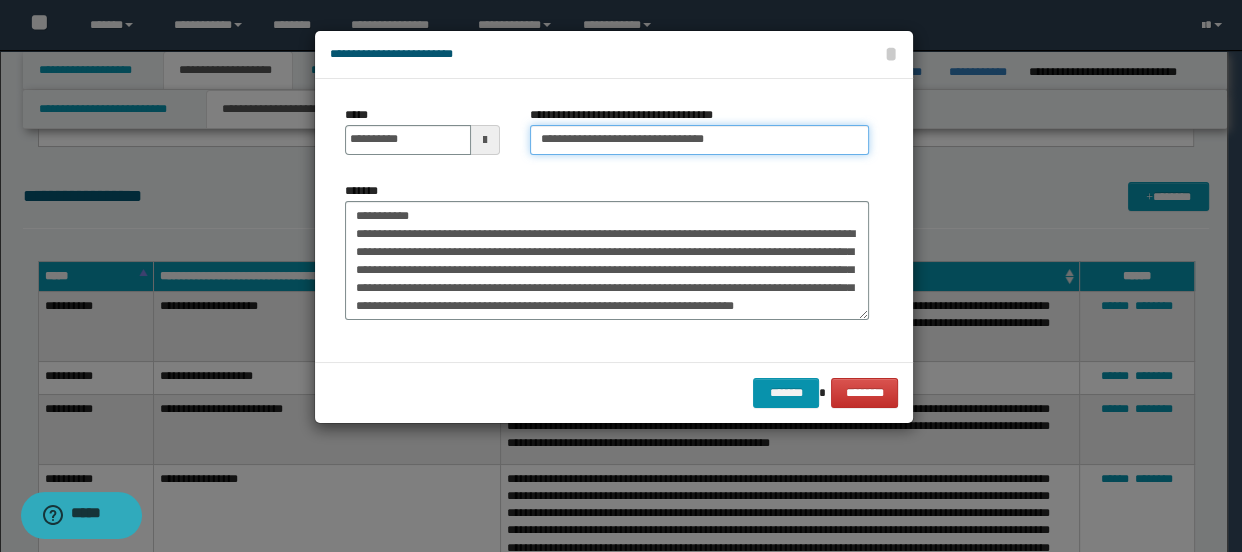 type on "**********" 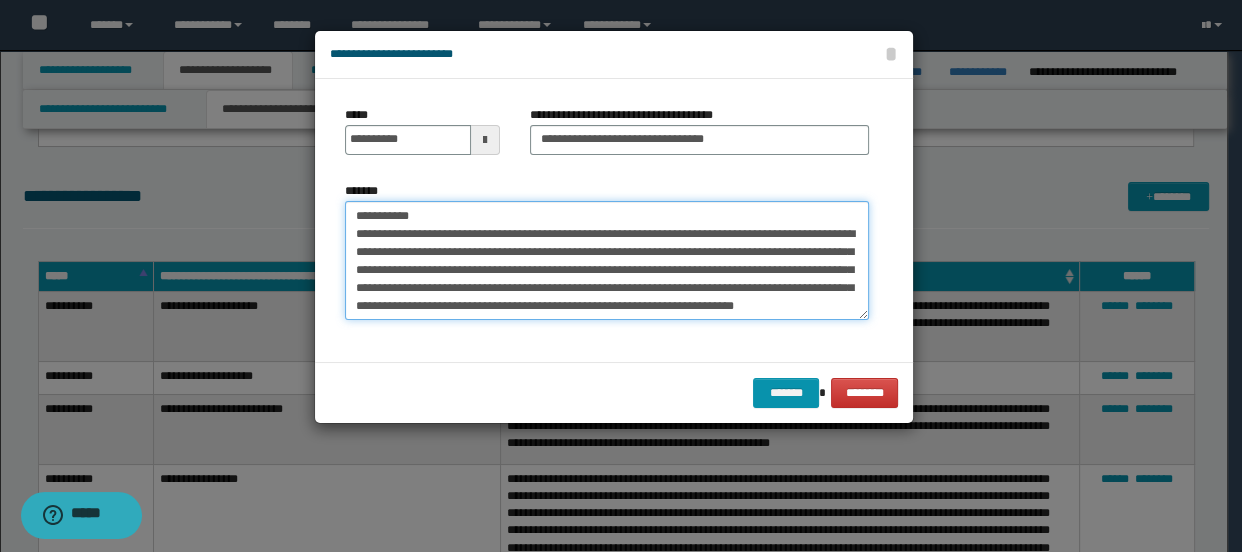 drag, startPoint x: 422, startPoint y: 217, endPoint x: 340, endPoint y: 210, distance: 82.29824 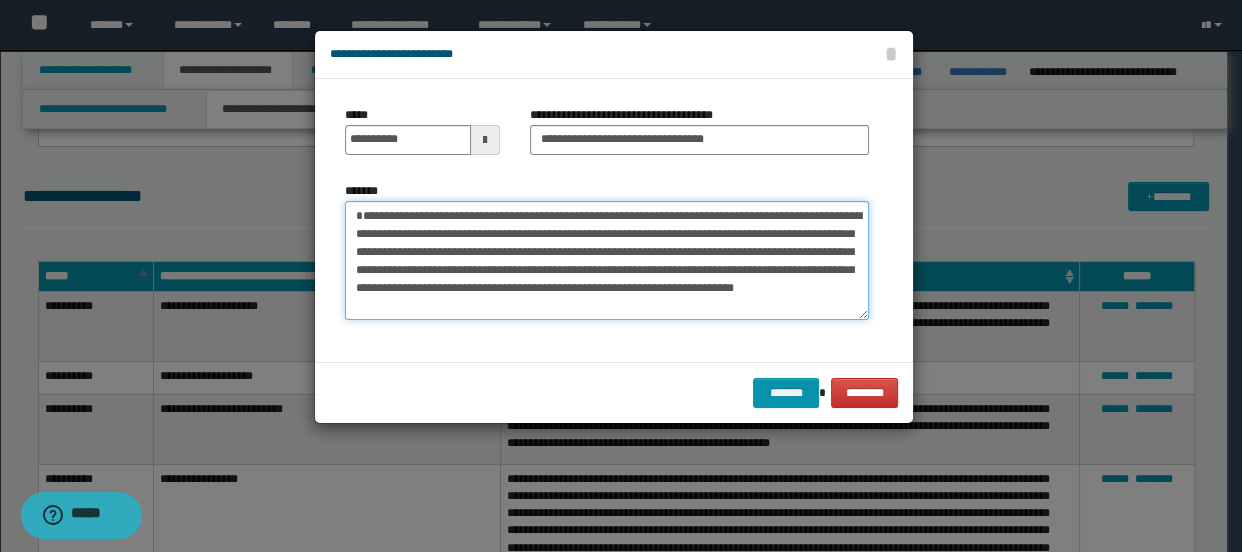scroll, scrollTop: 35, scrollLeft: 0, axis: vertical 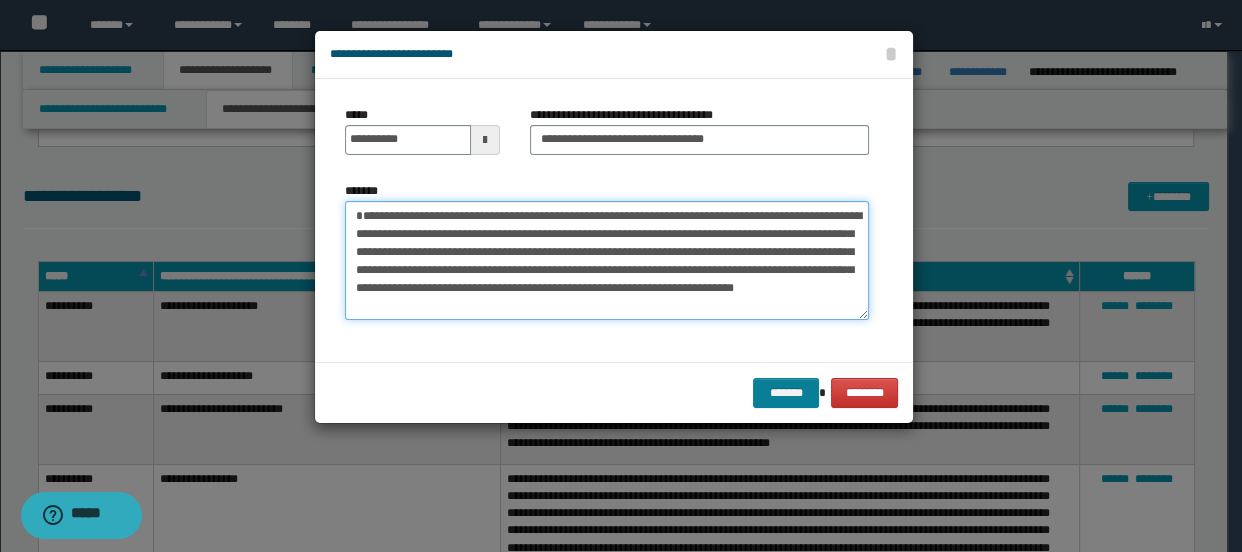 type on "**********" 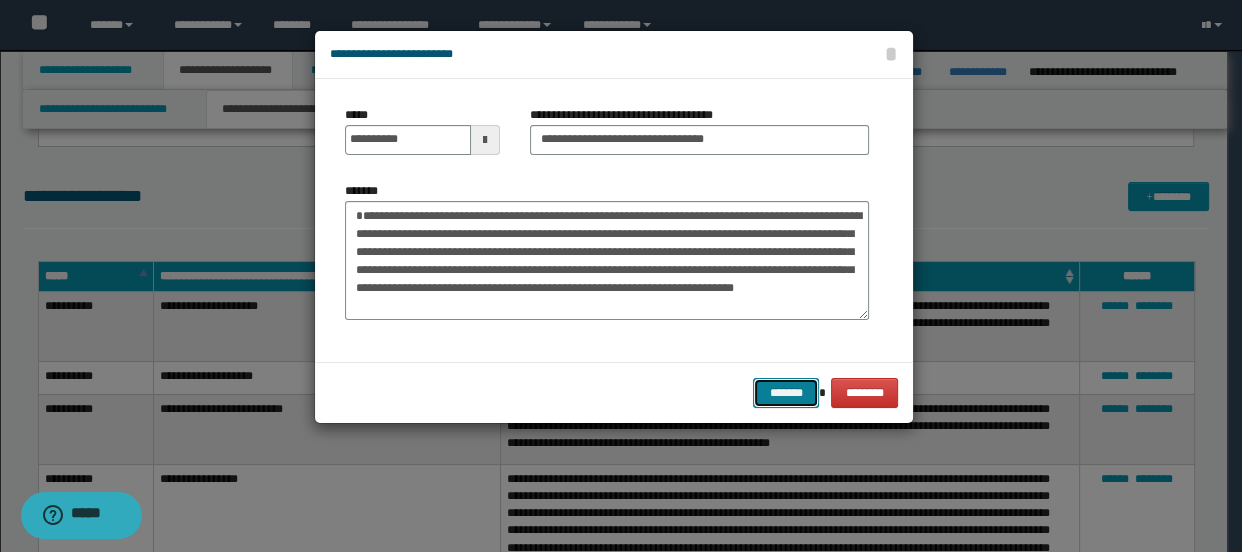 click on "*******" at bounding box center [785, 393] 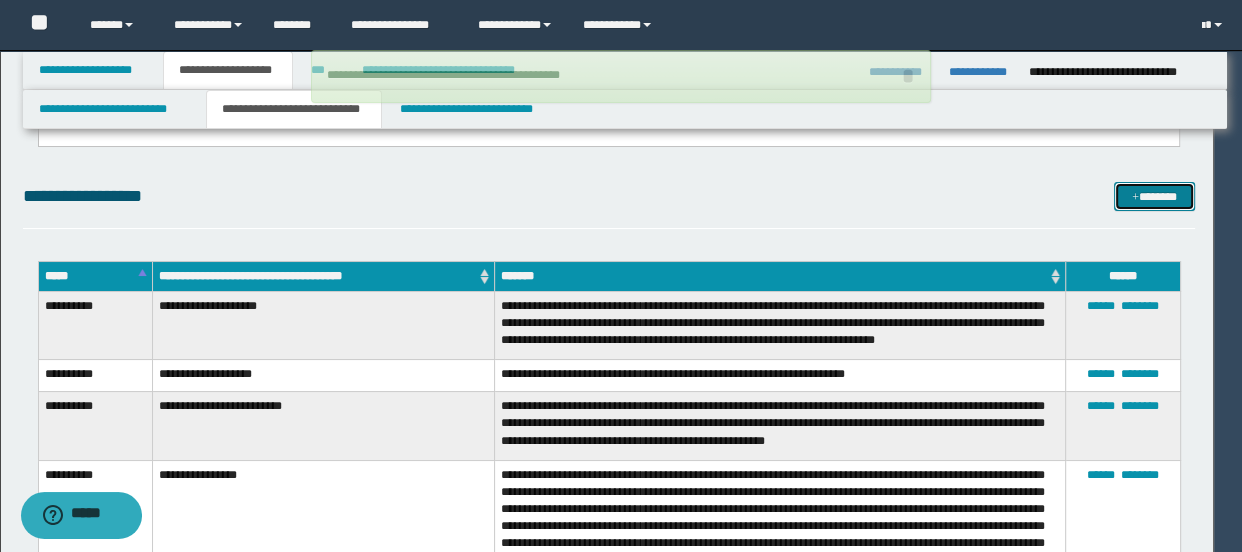 type 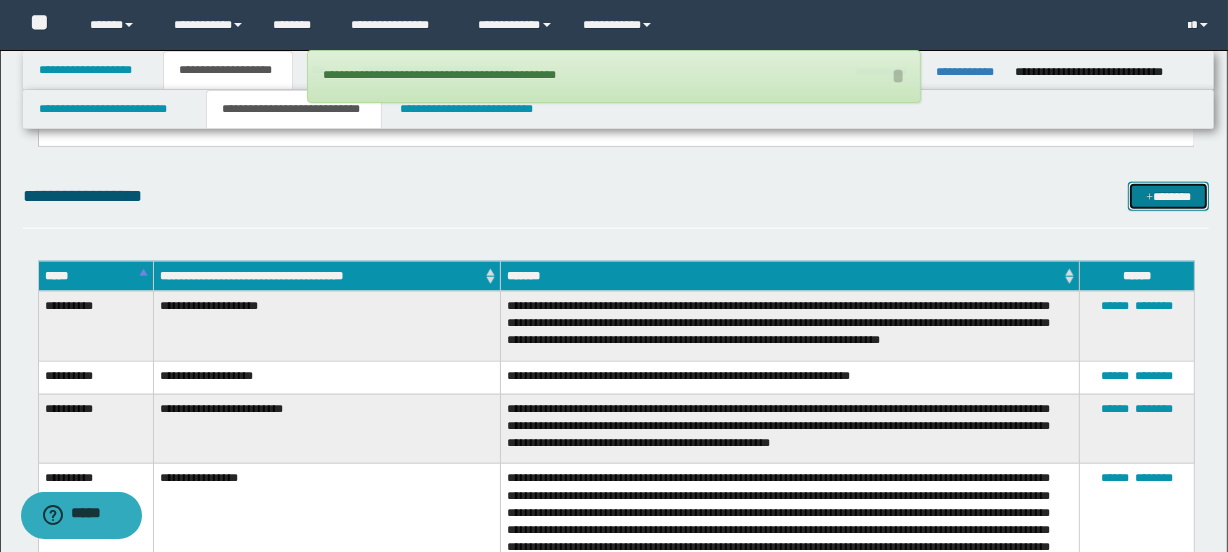 click on "*******" at bounding box center (1168, 197) 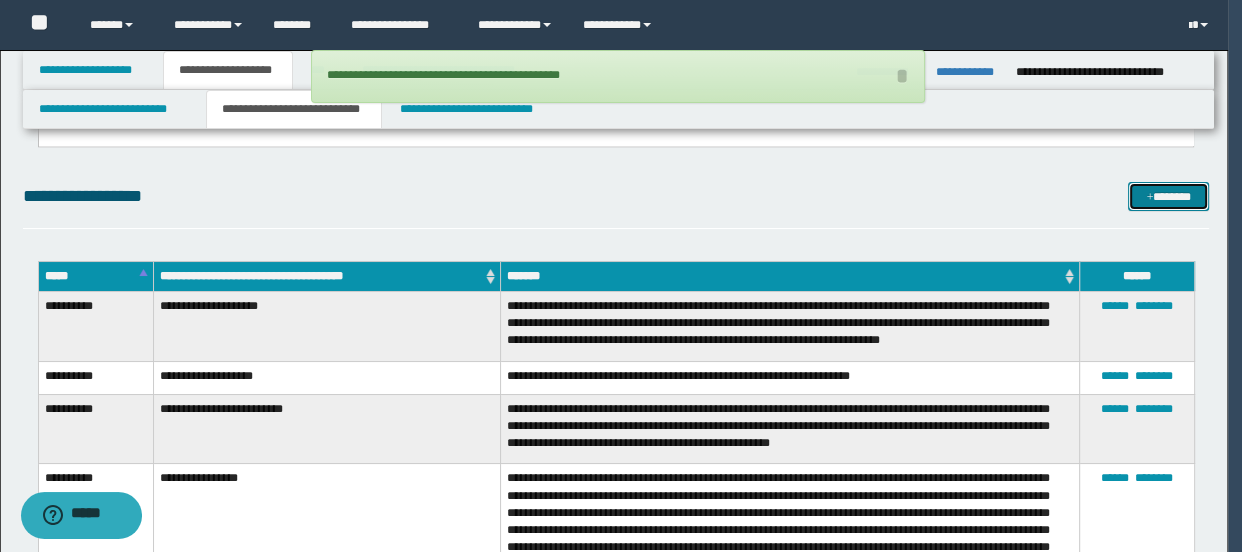 scroll, scrollTop: 0, scrollLeft: 0, axis: both 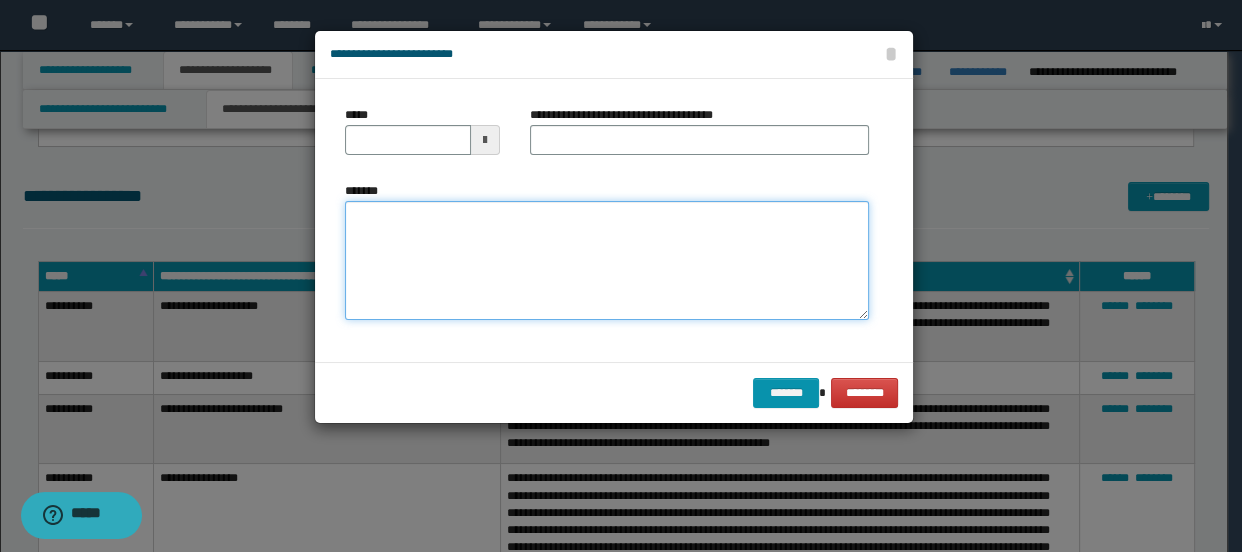 click on "*******" at bounding box center (607, 261) 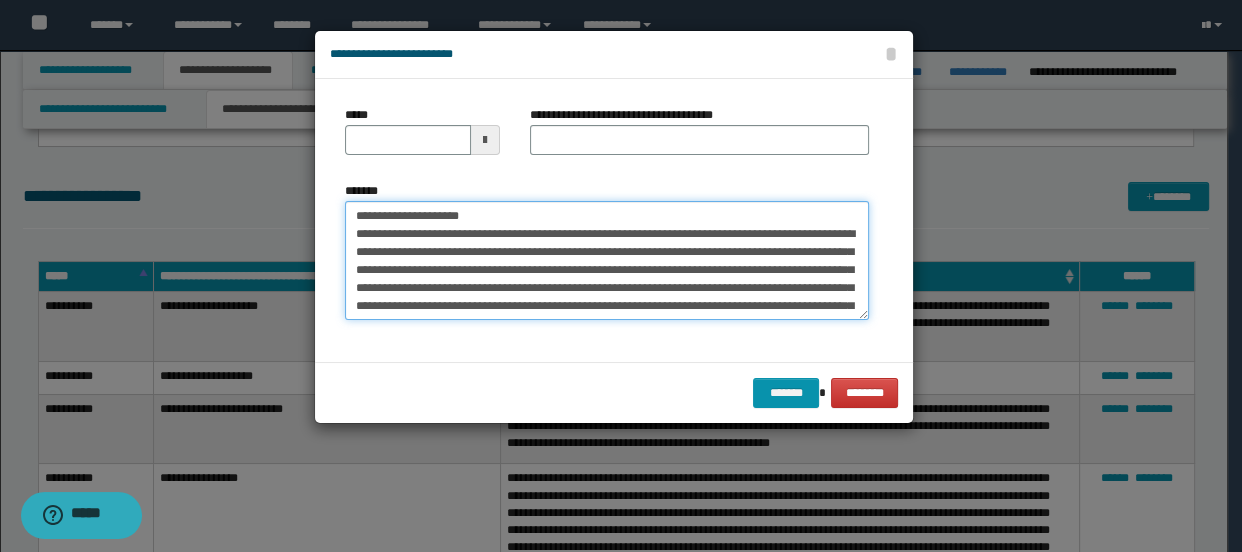 scroll, scrollTop: 48, scrollLeft: 0, axis: vertical 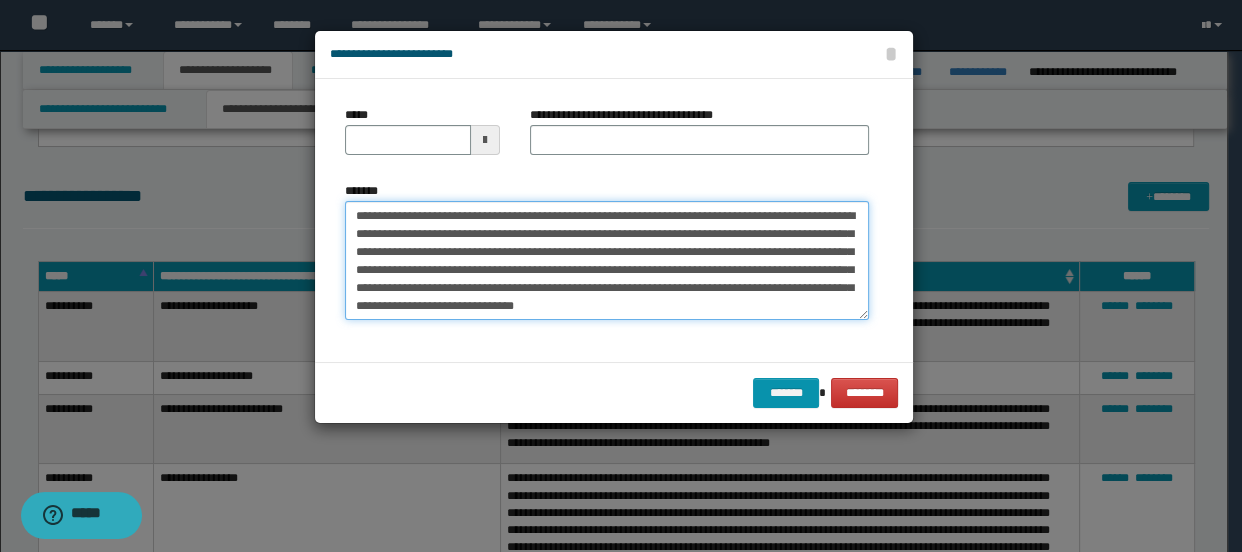 type 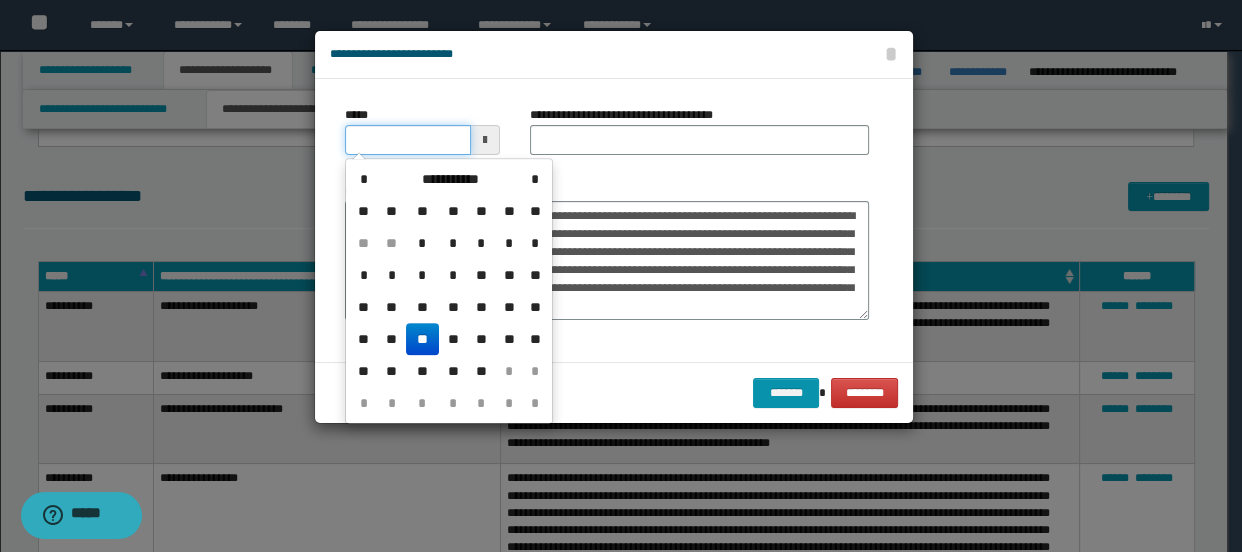 click on "*****" at bounding box center [408, 140] 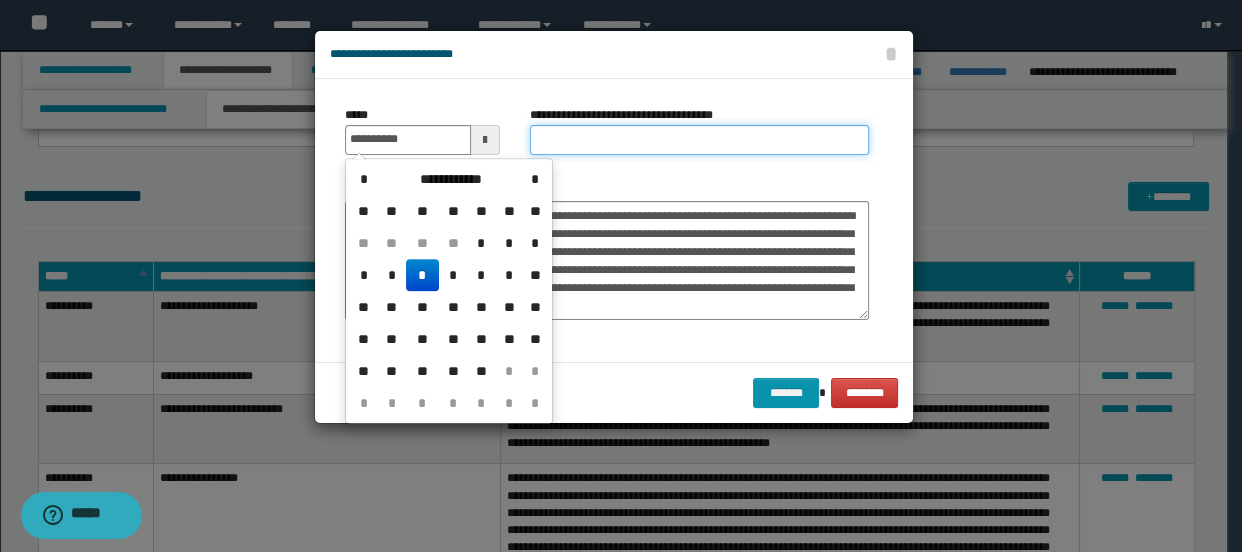 type on "**********" 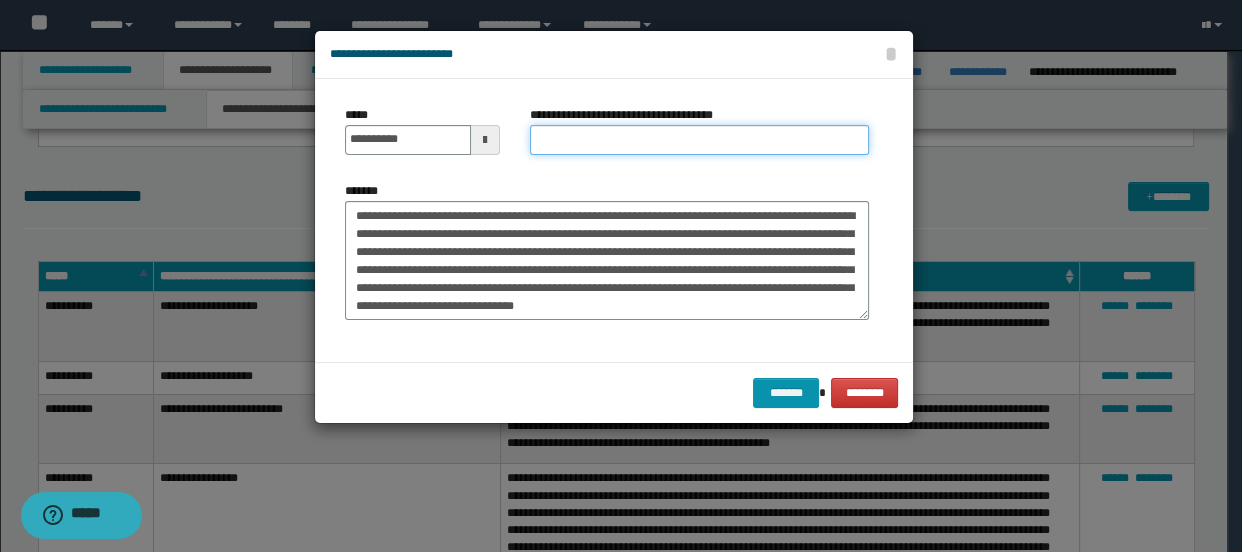 scroll, scrollTop: 0, scrollLeft: 0, axis: both 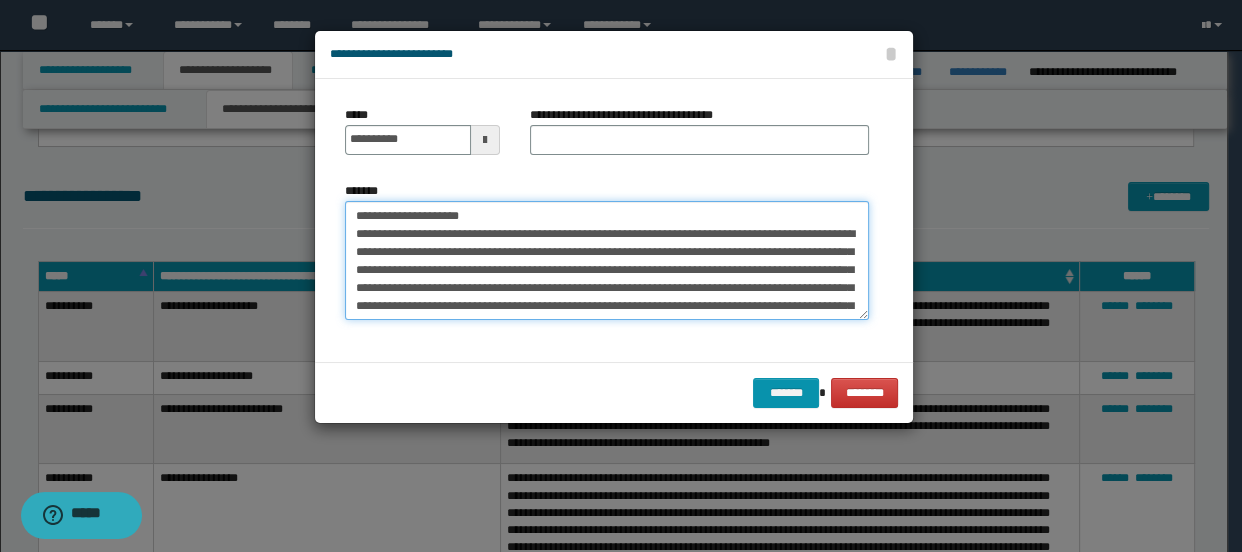 drag, startPoint x: 421, startPoint y: 211, endPoint x: 488, endPoint y: 211, distance: 67 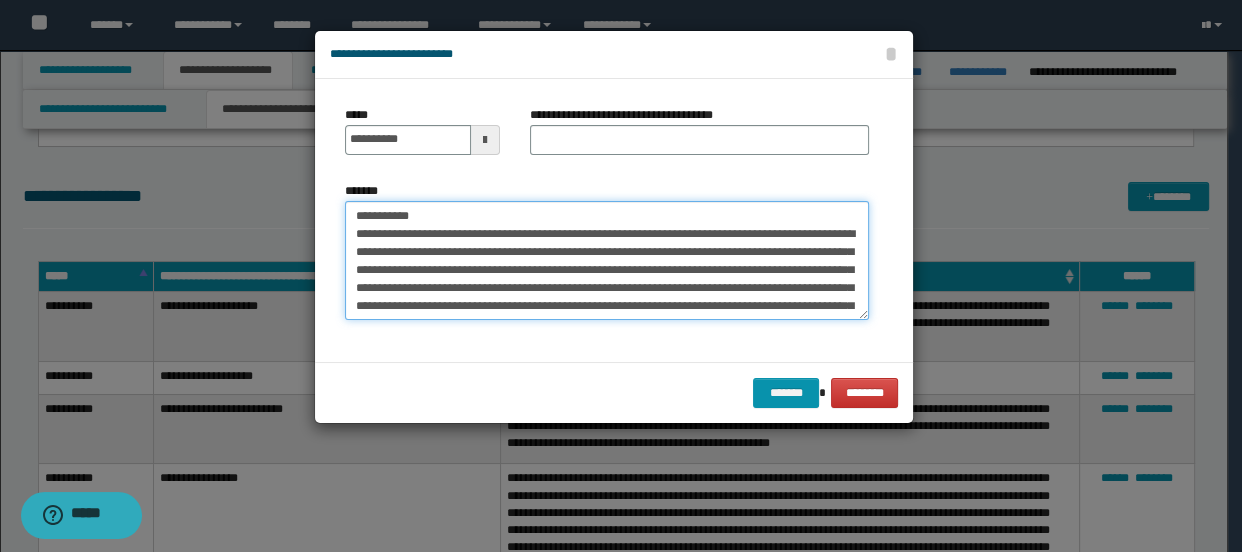 type on "**********" 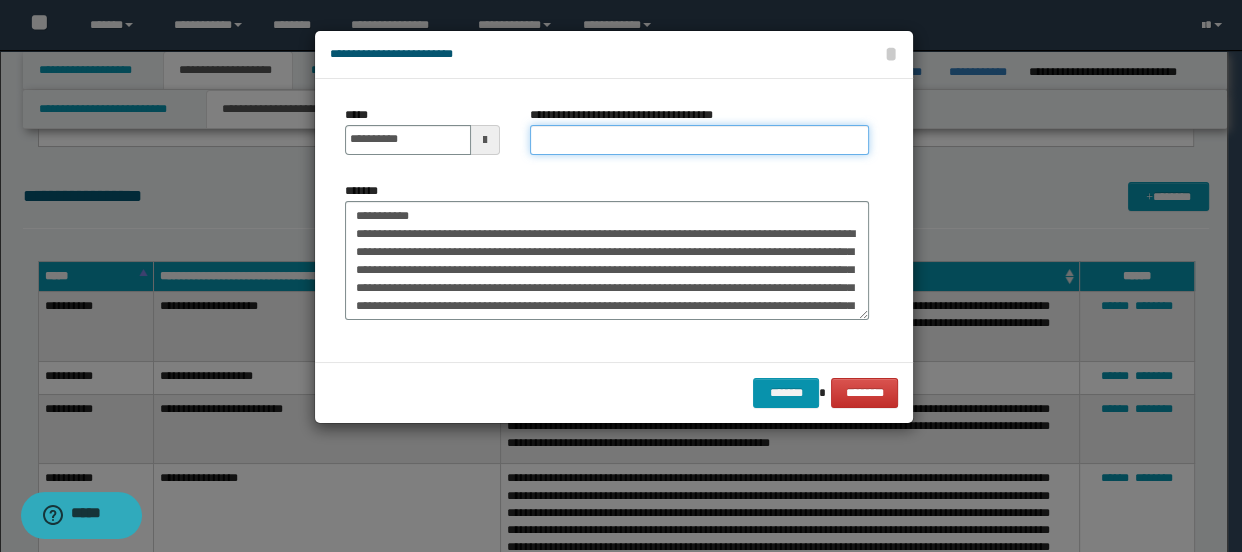 click on "**********" at bounding box center [700, 140] 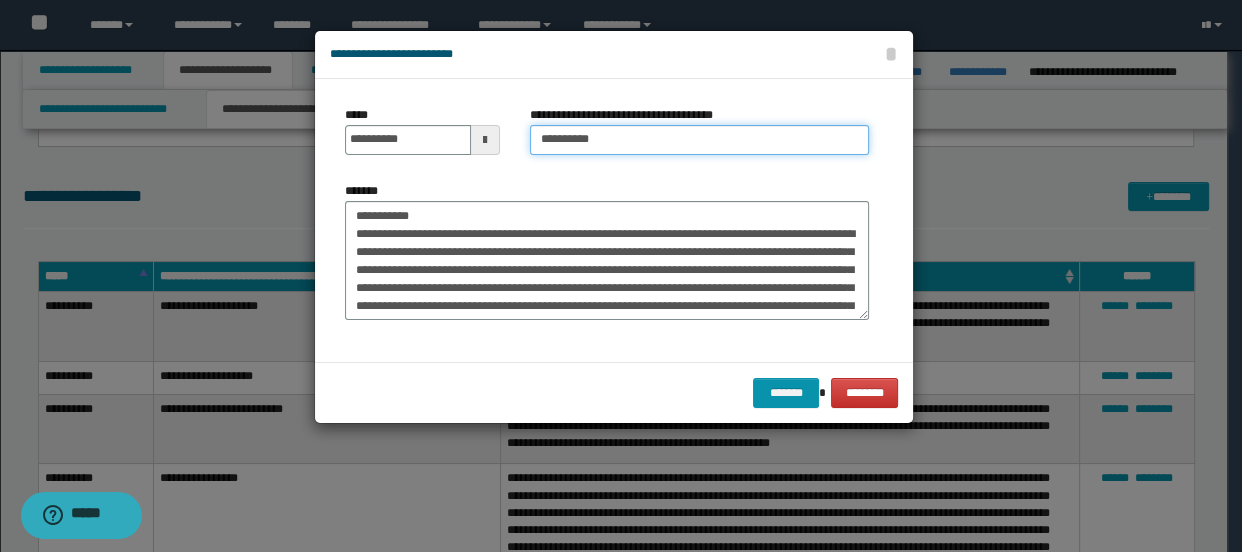 type on "**********" 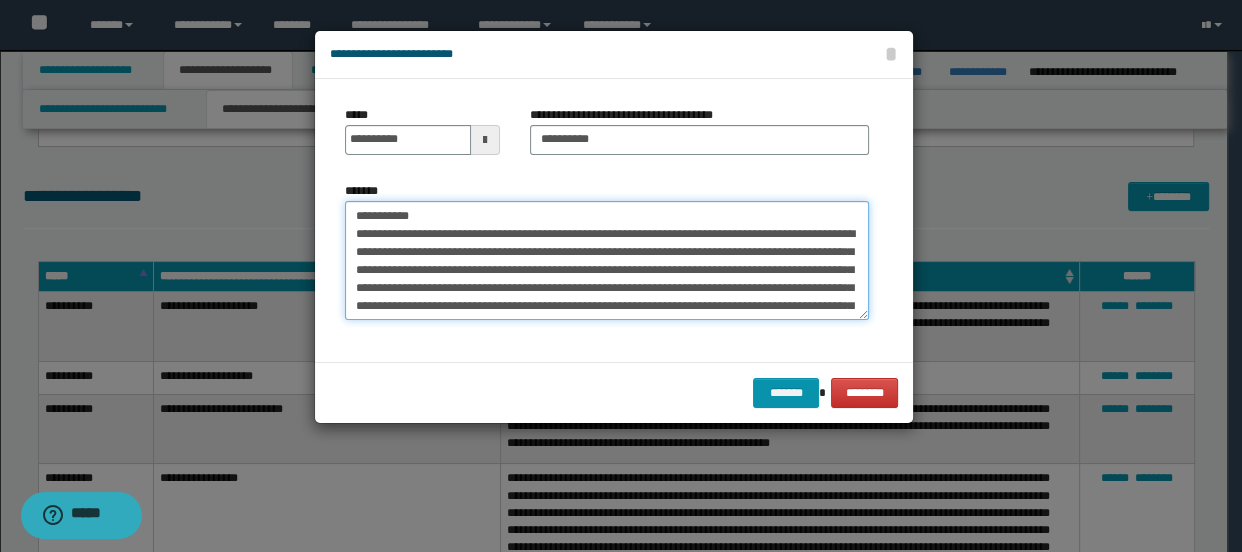 drag, startPoint x: 423, startPoint y: 215, endPoint x: 325, endPoint y: 198, distance: 99.46356 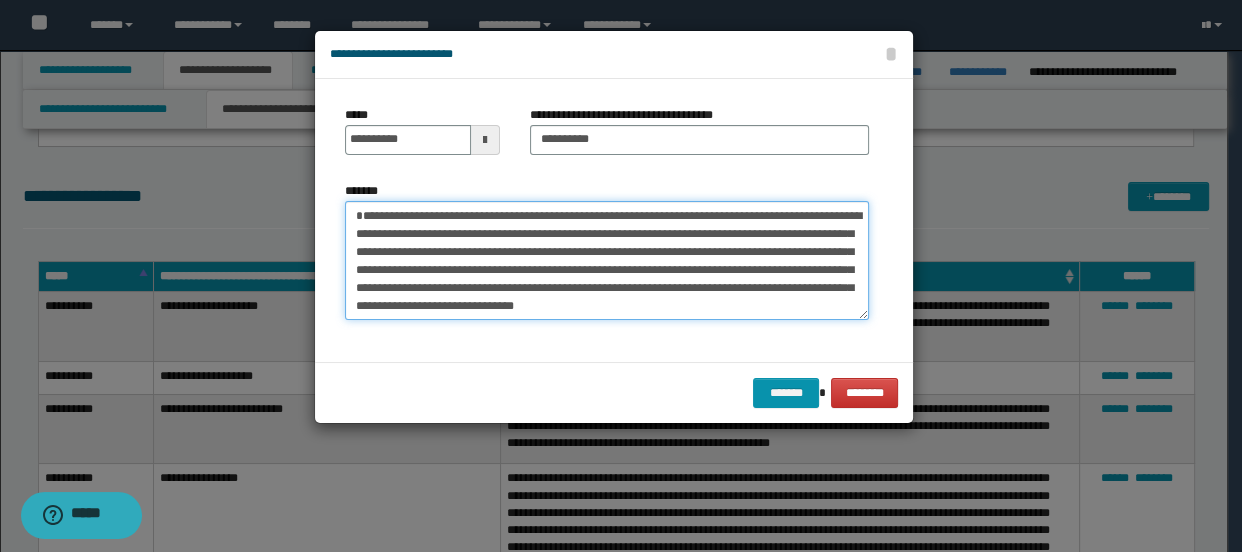scroll, scrollTop: 0, scrollLeft: 0, axis: both 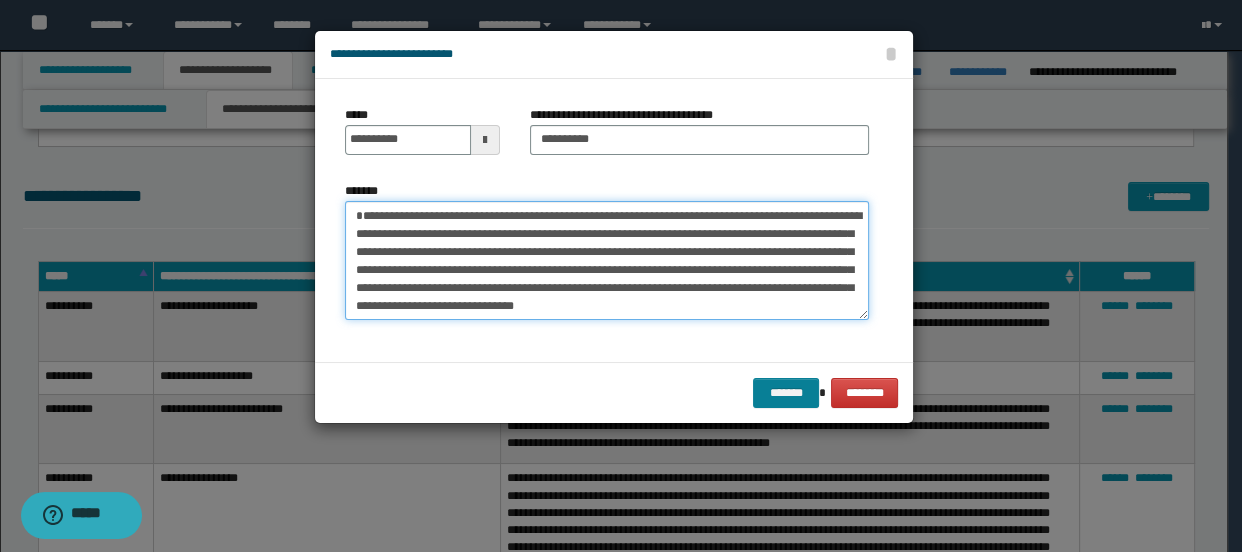 type on "**********" 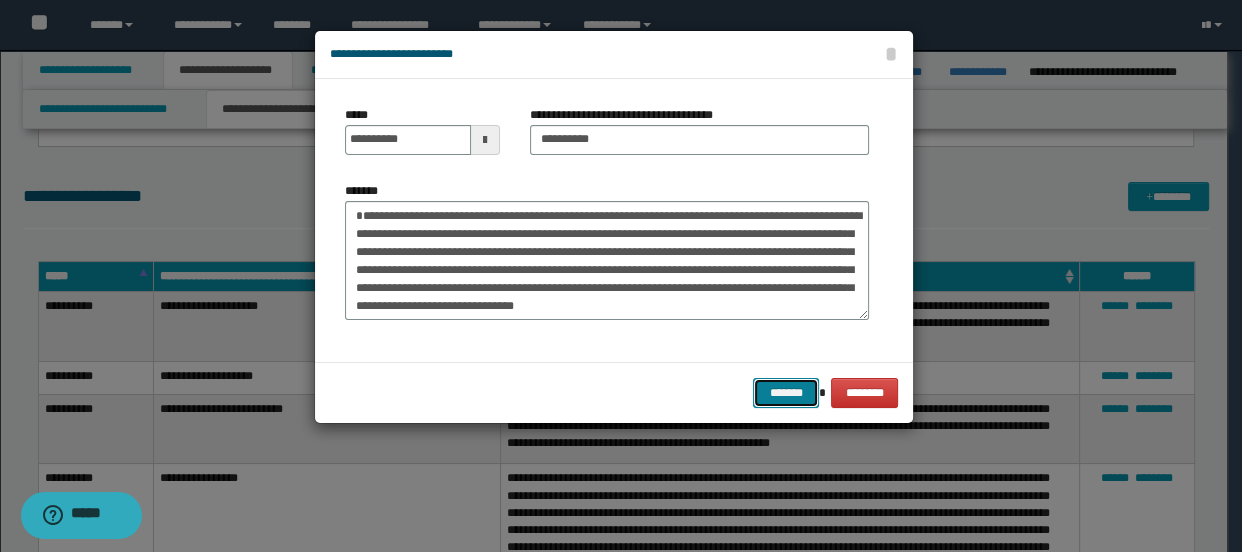 click on "*******" at bounding box center (785, 393) 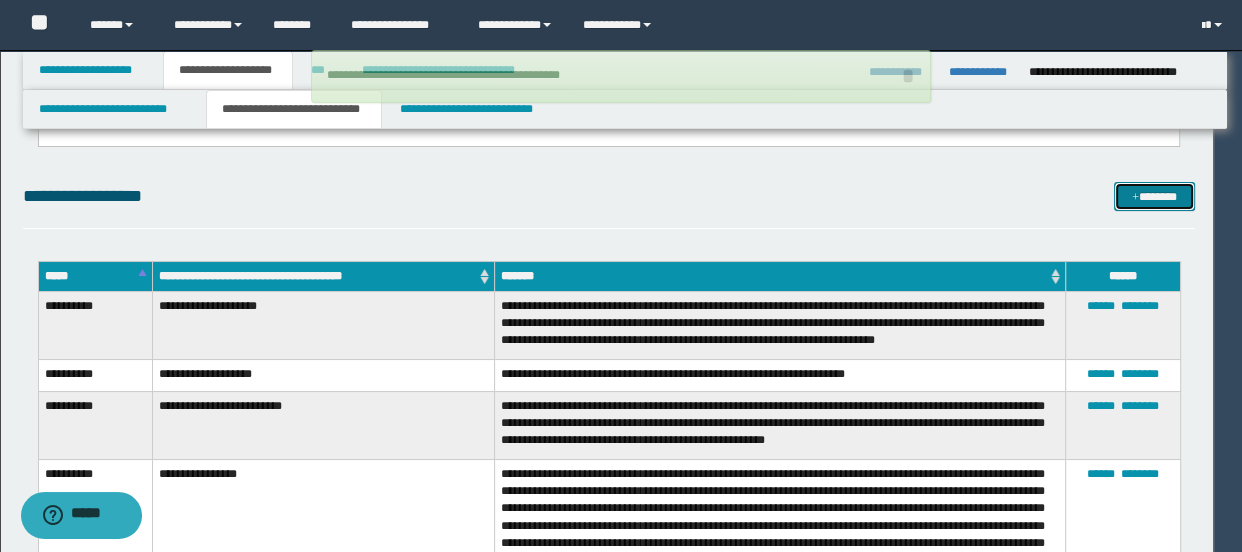 type 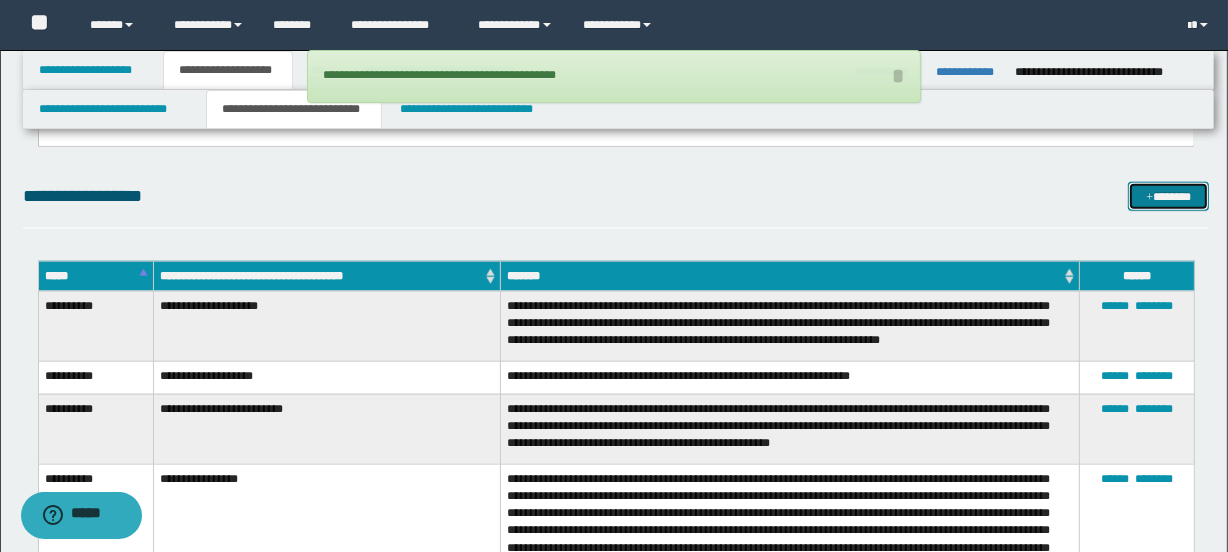 click on "*******" at bounding box center (1168, 197) 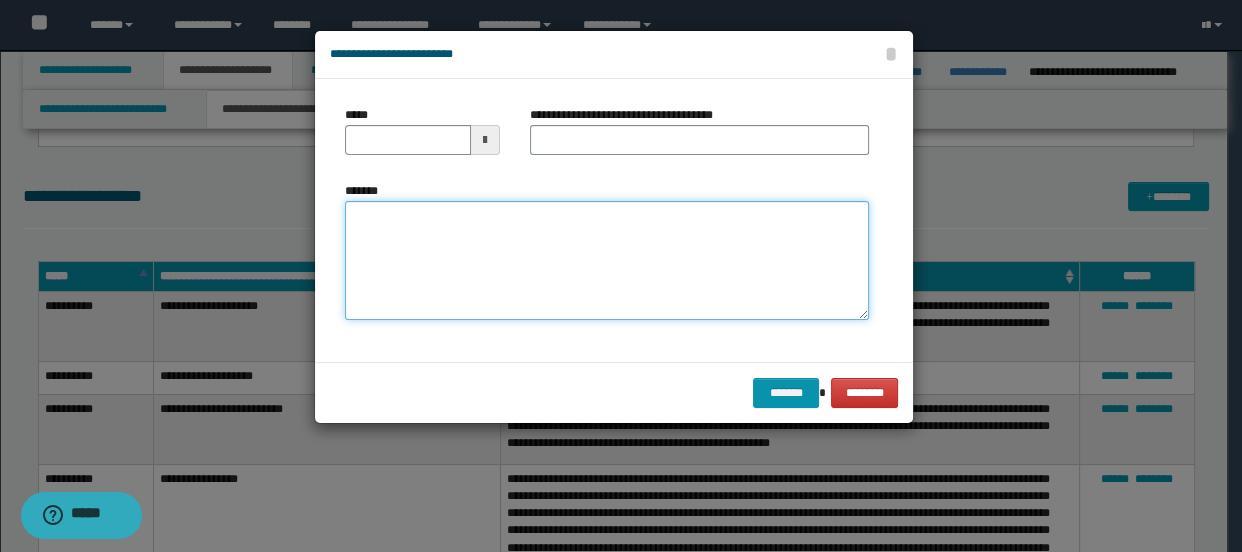 click on "*******" at bounding box center (607, 261) 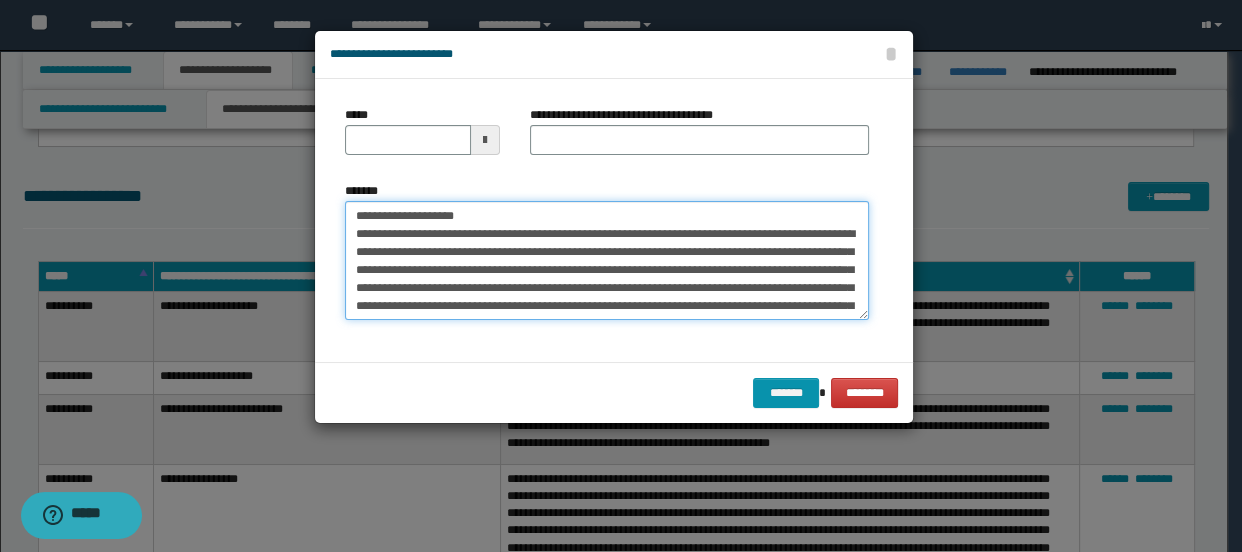 scroll, scrollTop: 246, scrollLeft: 0, axis: vertical 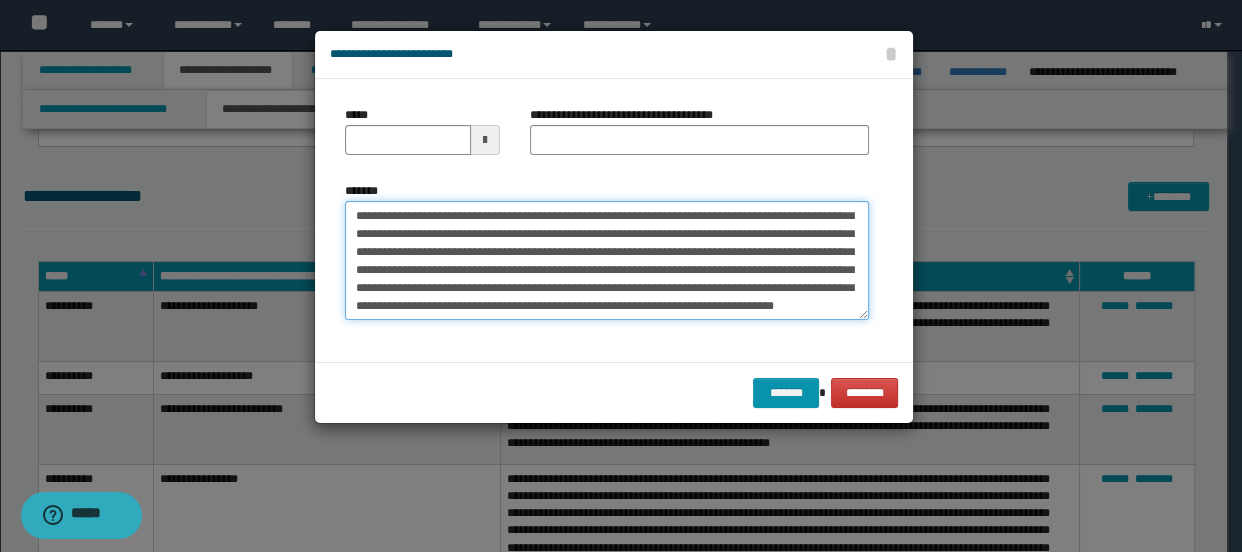 type 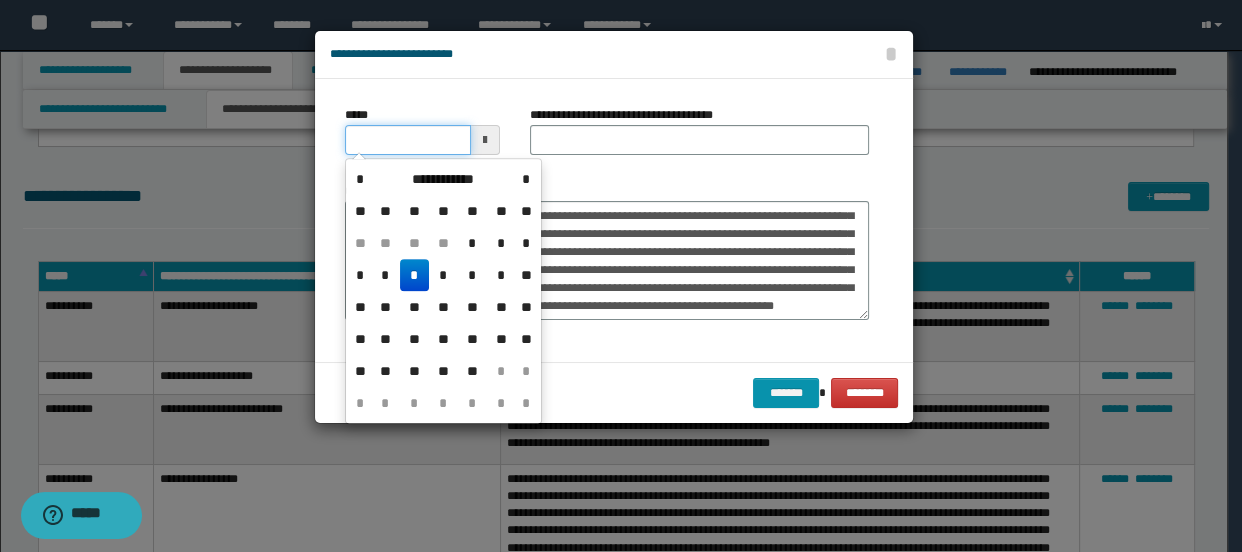 click on "*****" at bounding box center (408, 140) 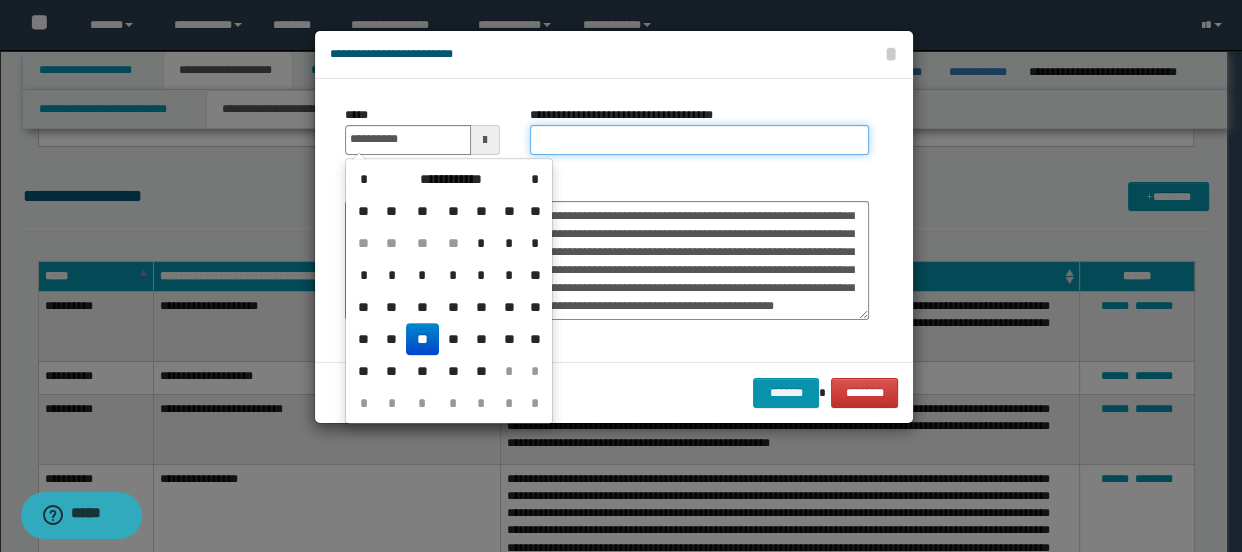 type on "**********" 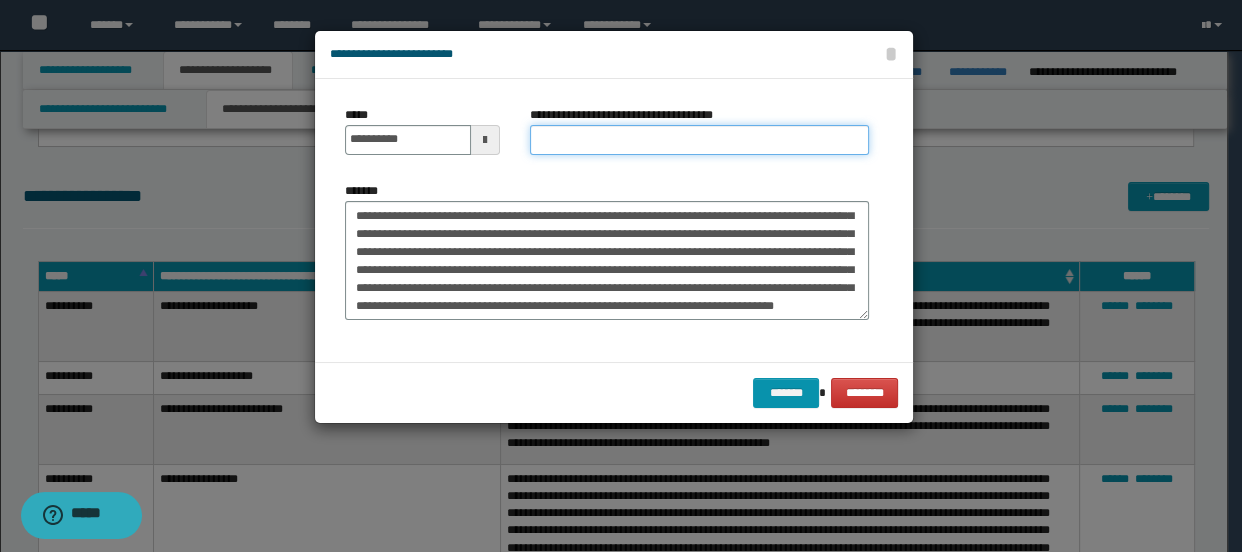 scroll, scrollTop: 0, scrollLeft: 0, axis: both 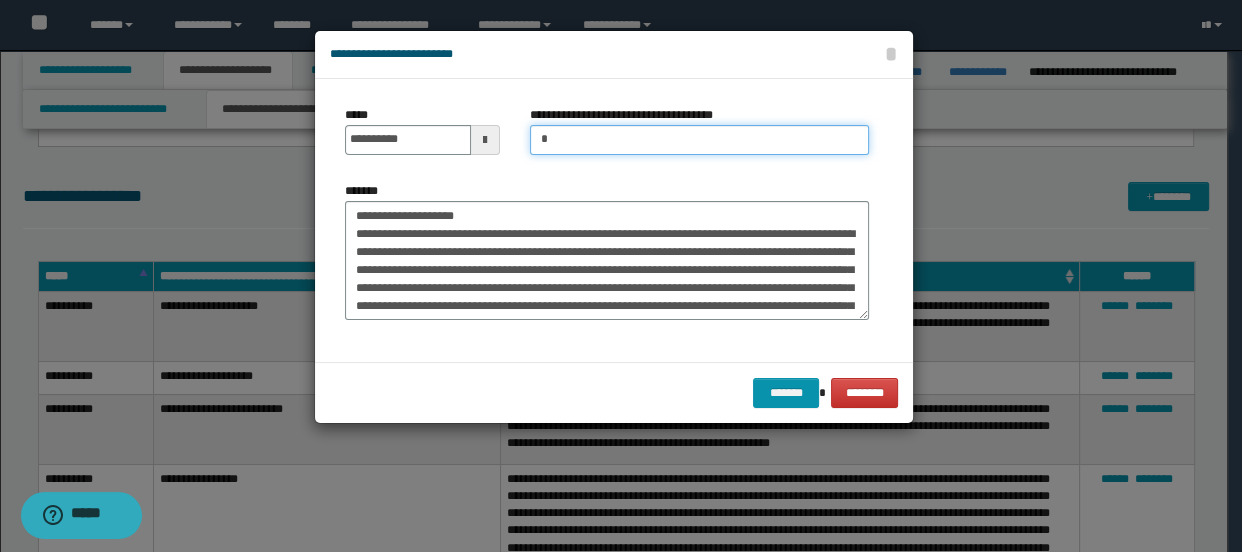 type on "*********" 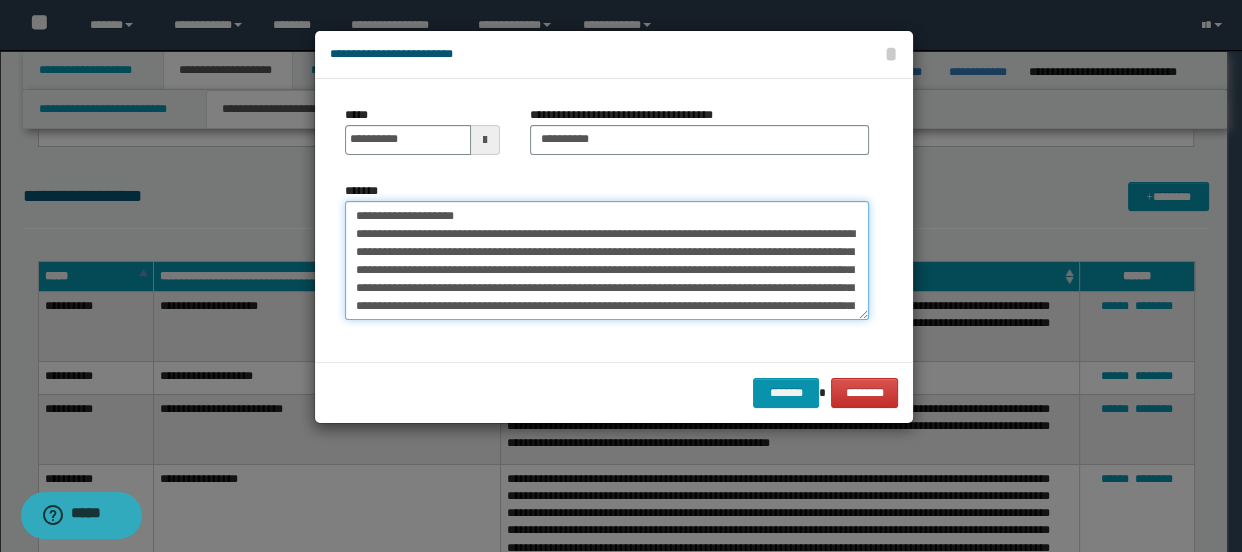 drag, startPoint x: 484, startPoint y: 219, endPoint x: 322, endPoint y: 217, distance: 162.01234 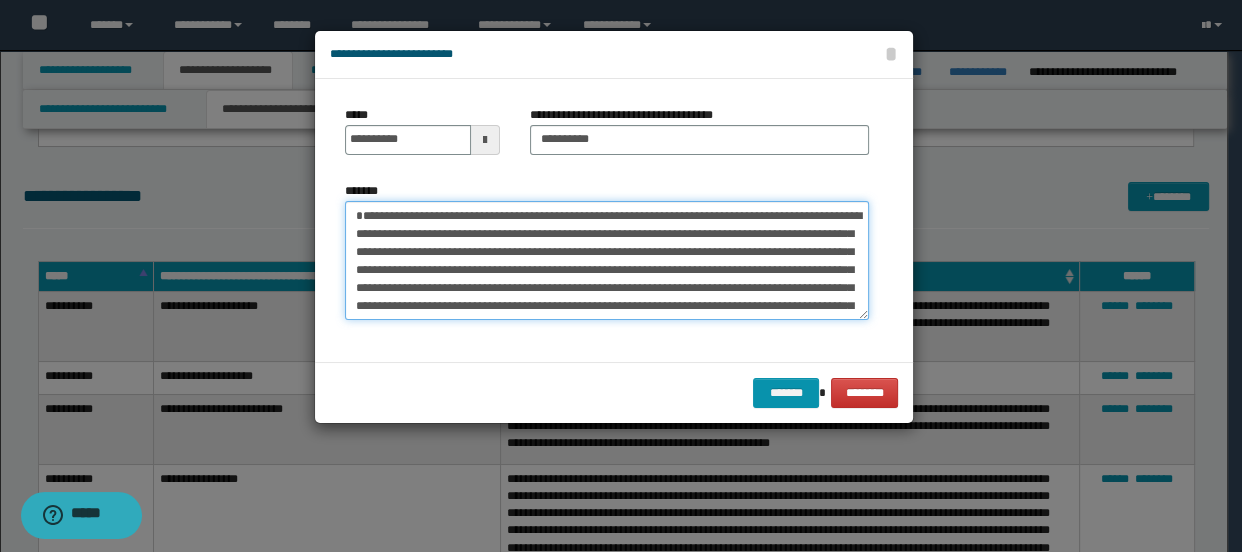 click on "*******" at bounding box center [607, 261] 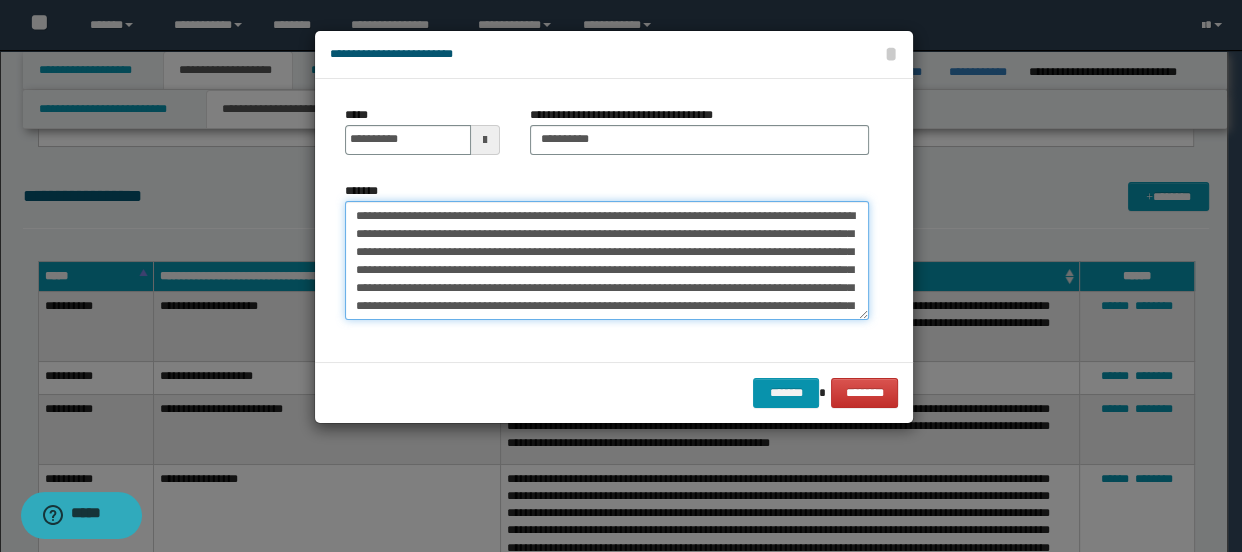 scroll, scrollTop: 233, scrollLeft: 0, axis: vertical 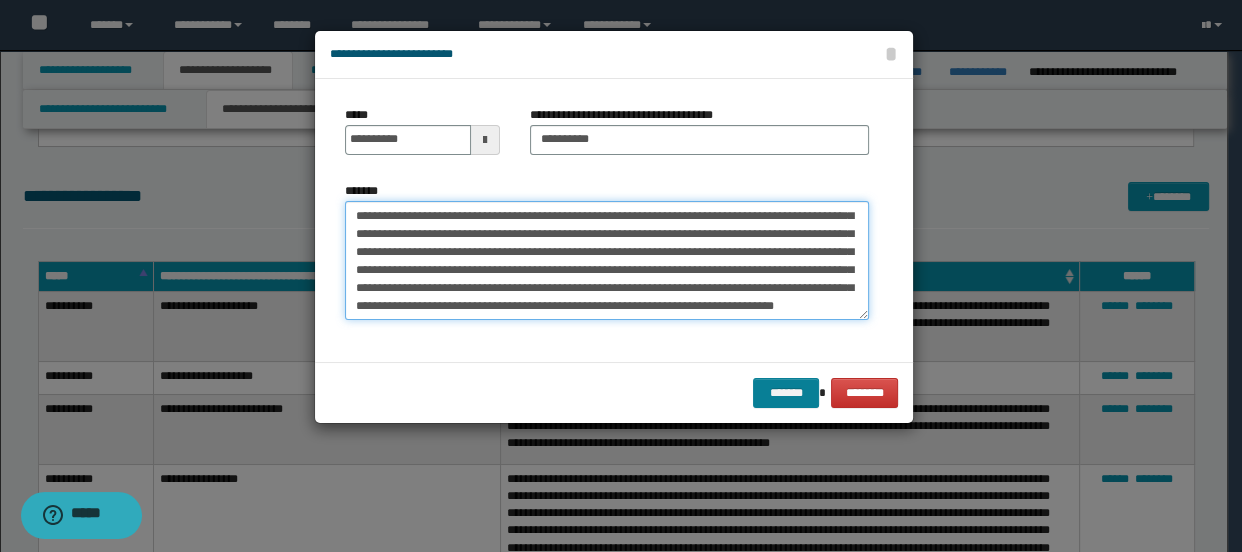 type on "**********" 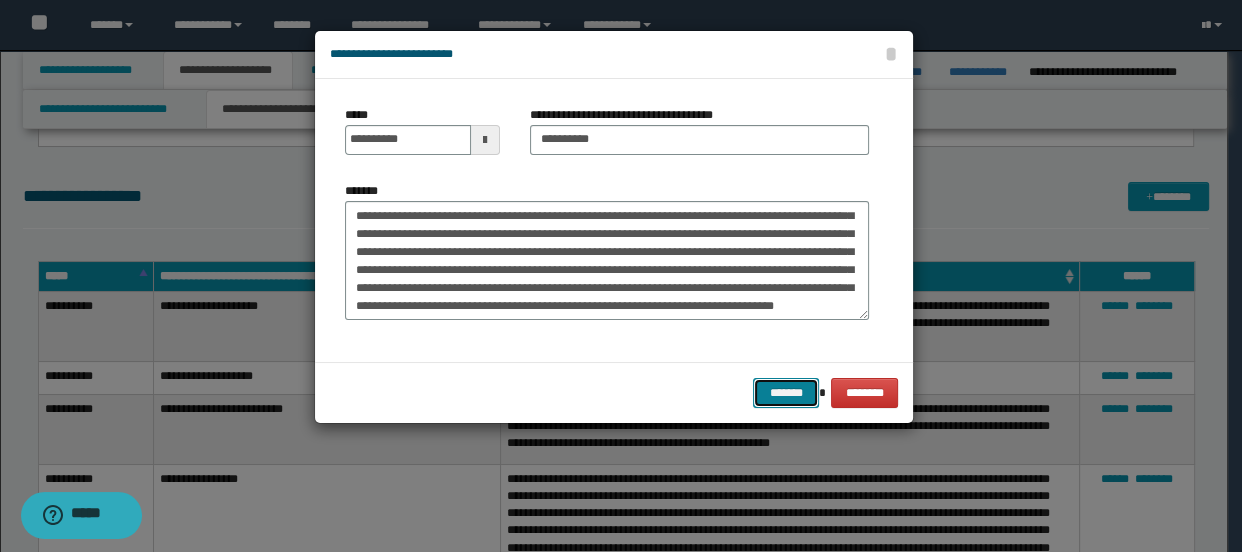 click on "*******" at bounding box center (785, 393) 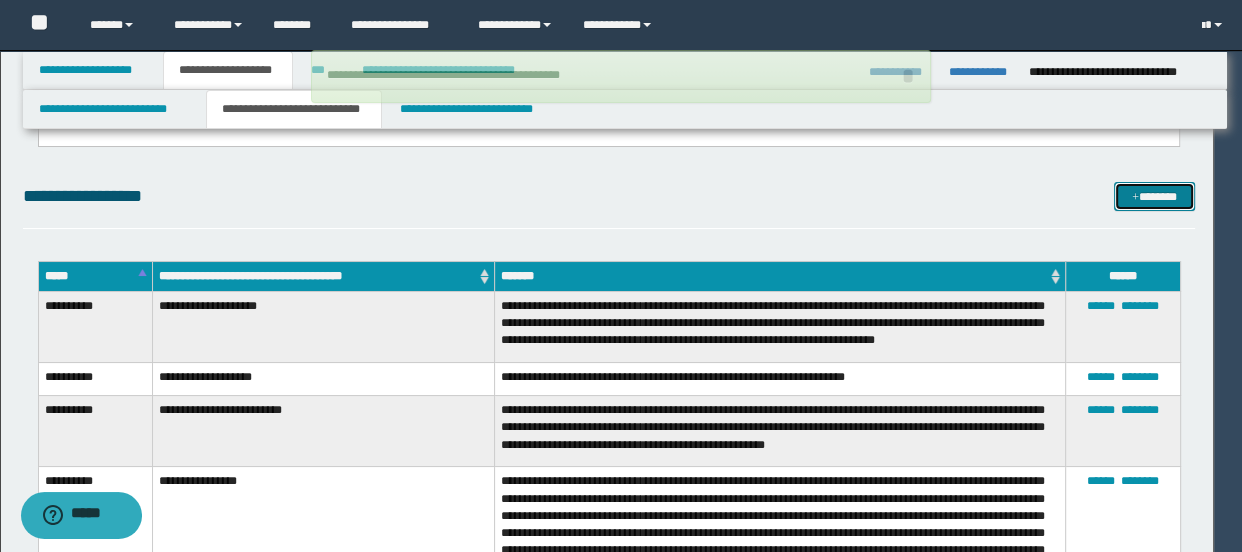 type 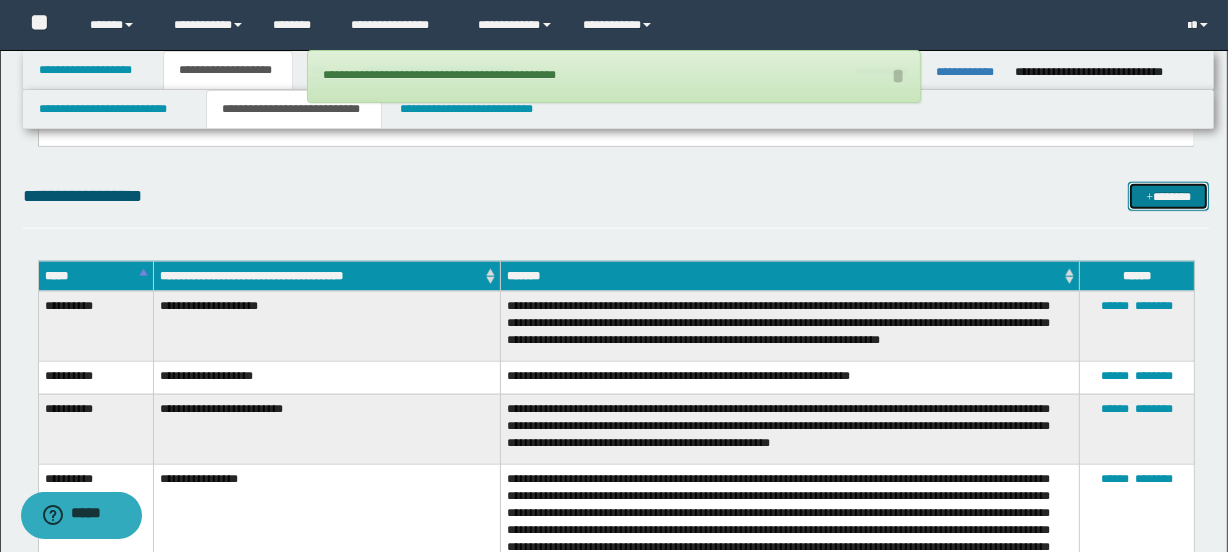 click on "*******" at bounding box center [1168, 197] 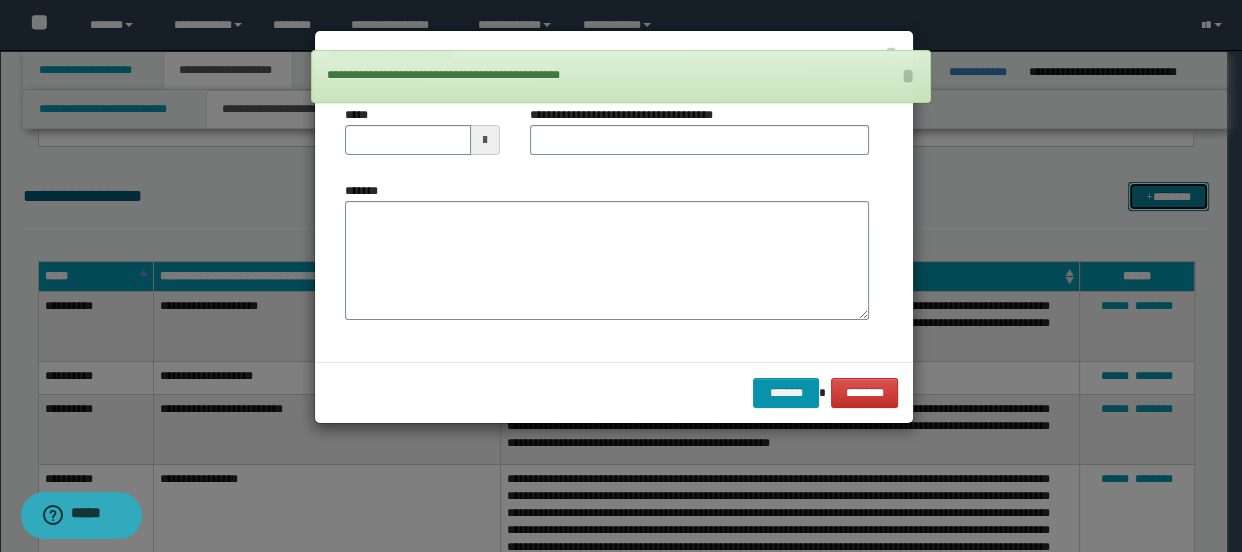 scroll, scrollTop: 0, scrollLeft: 0, axis: both 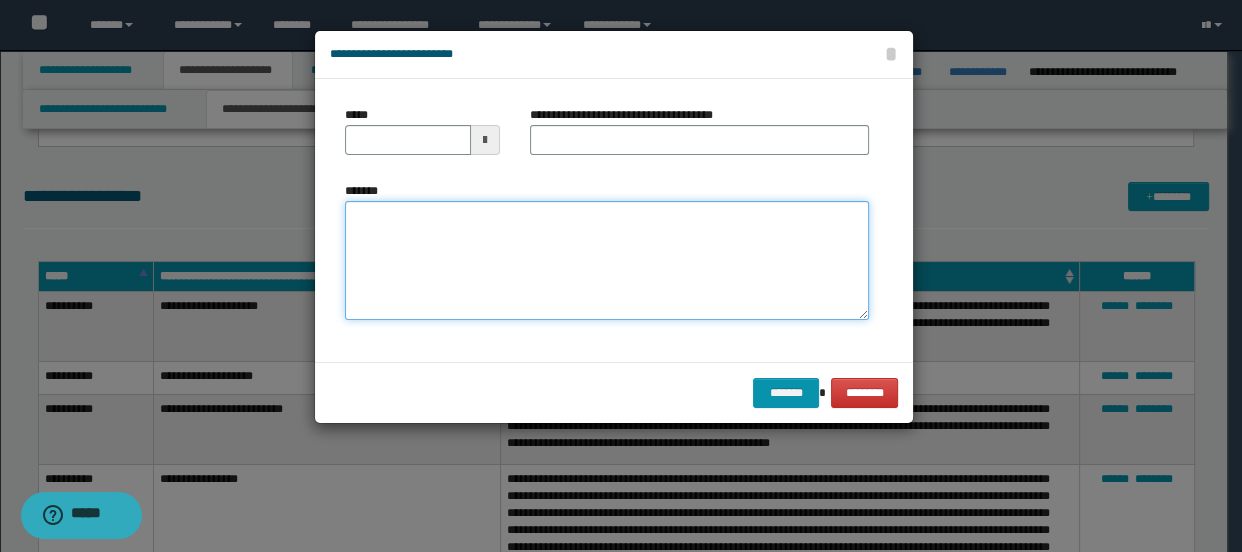 click on "*******" at bounding box center (607, 261) 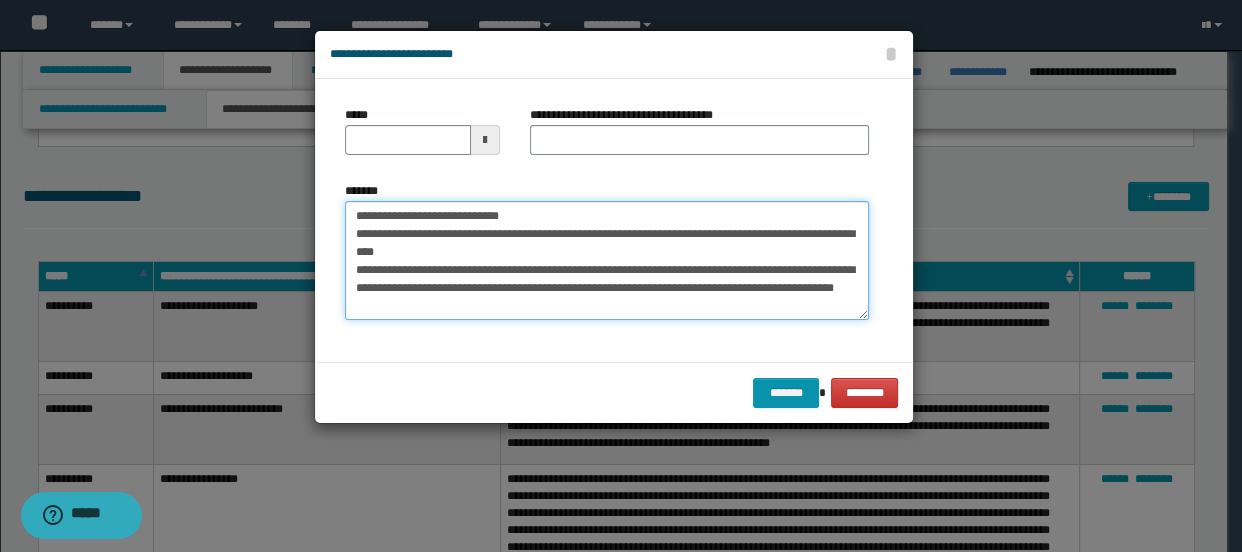 scroll, scrollTop: 11, scrollLeft: 0, axis: vertical 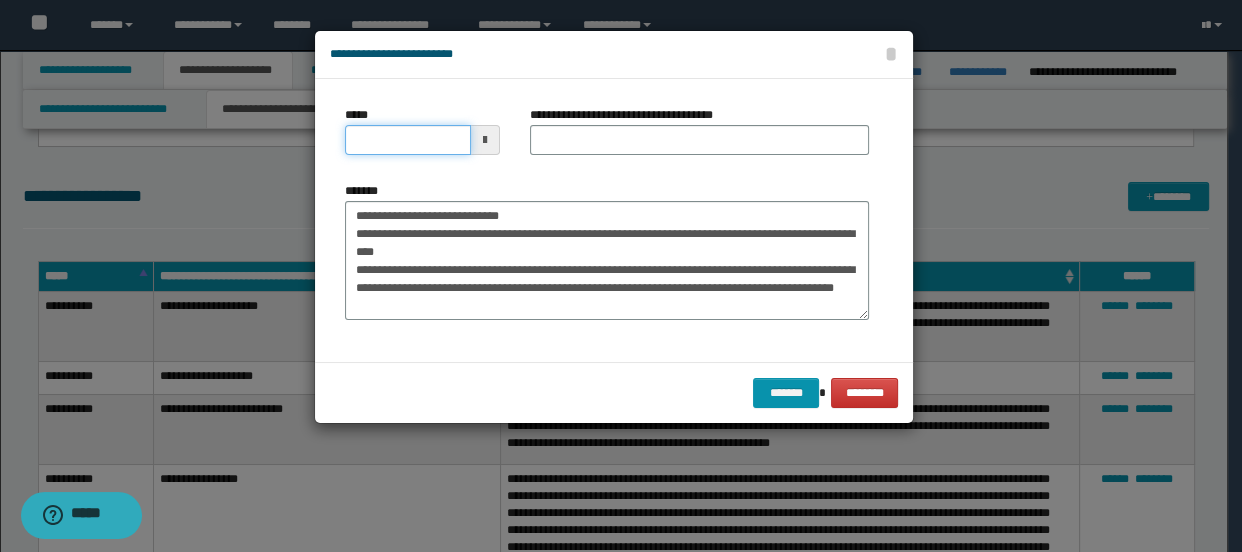 click on "*****" at bounding box center (408, 140) 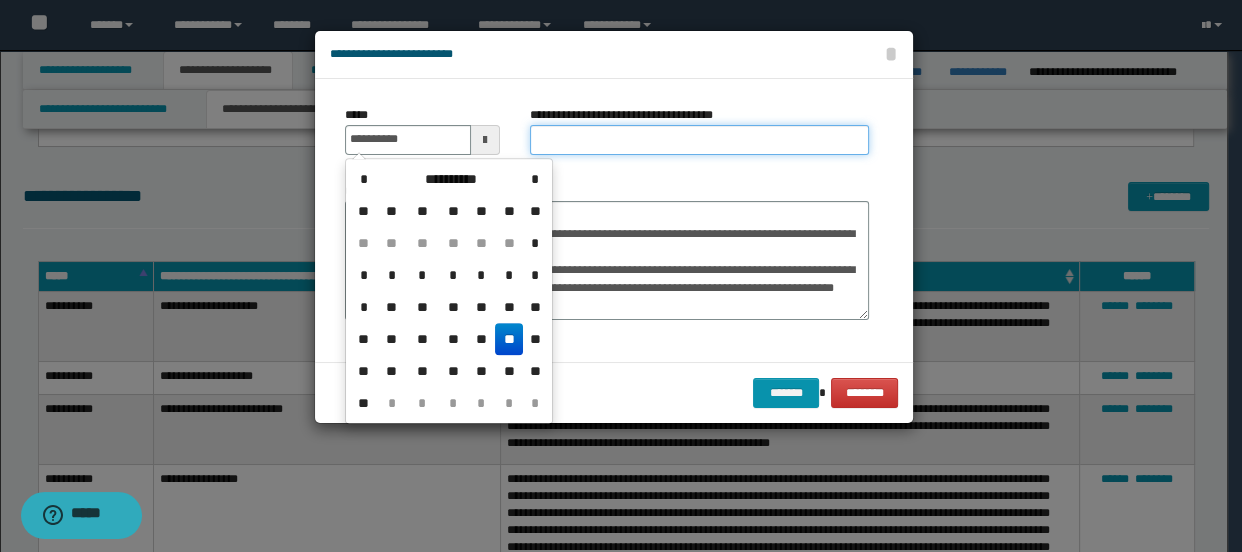 type on "**********" 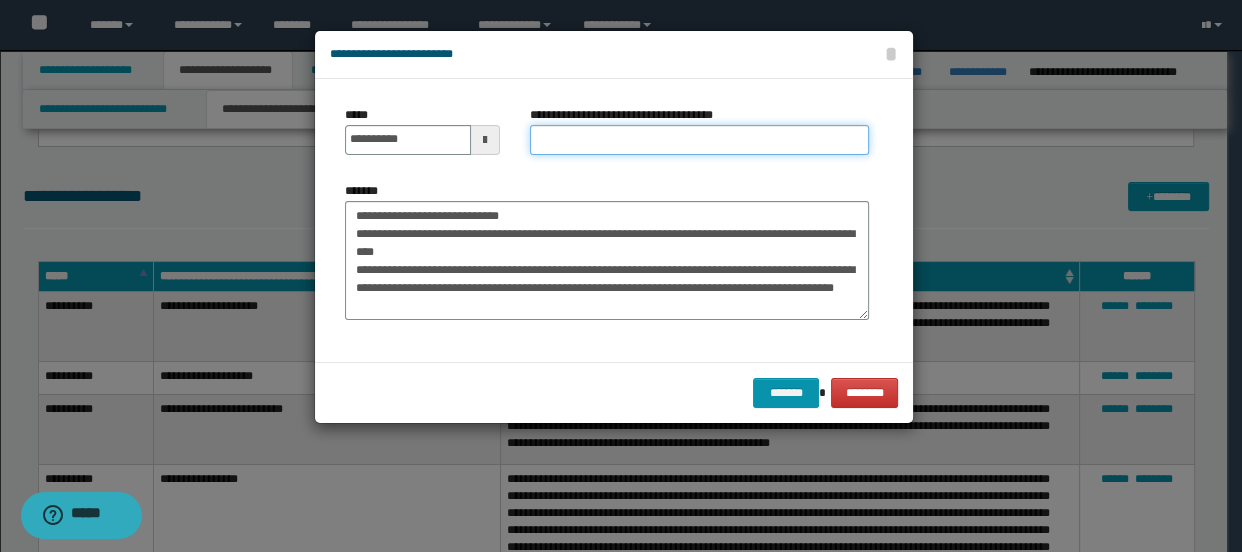 drag, startPoint x: 578, startPoint y: 134, endPoint x: 522, endPoint y: 213, distance: 96.83491 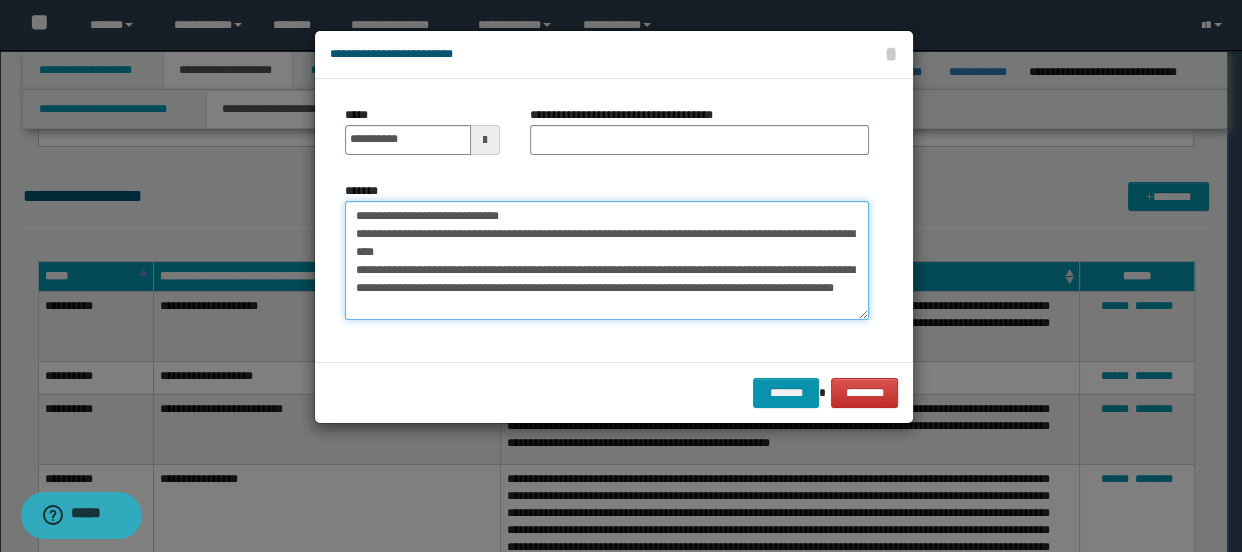 click on "**********" at bounding box center [607, 261] 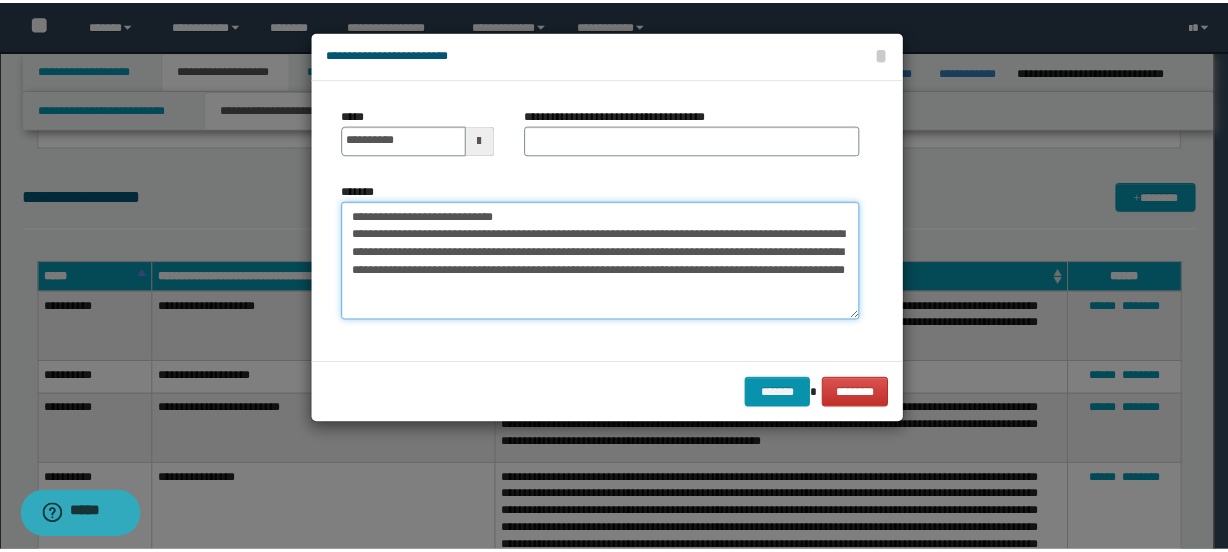 scroll, scrollTop: 0, scrollLeft: 0, axis: both 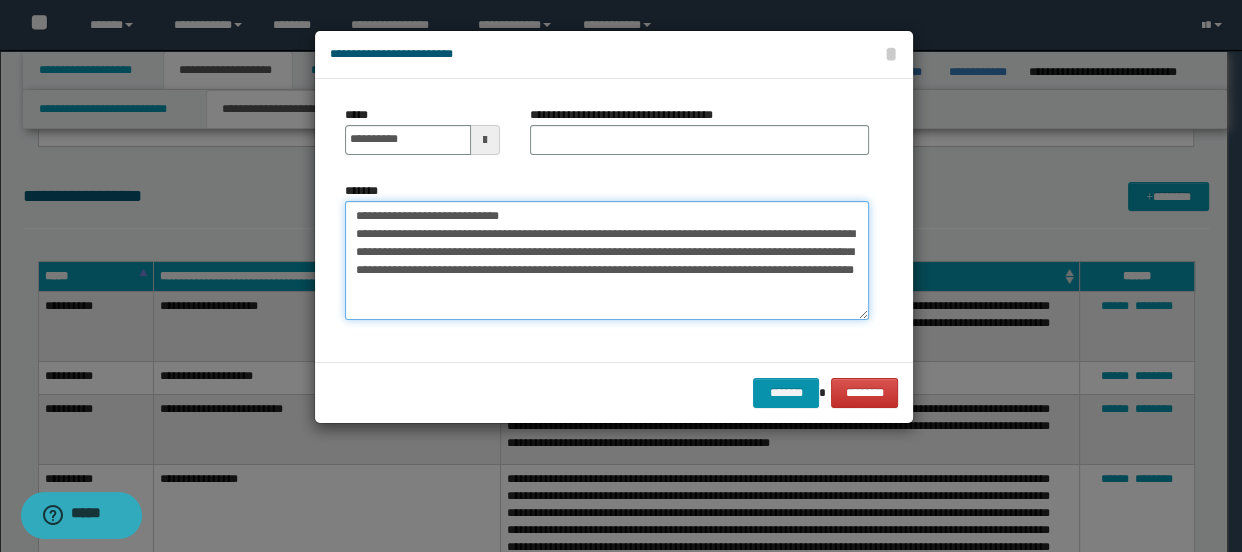 drag, startPoint x: 417, startPoint y: 212, endPoint x: 346, endPoint y: 210, distance: 71.02816 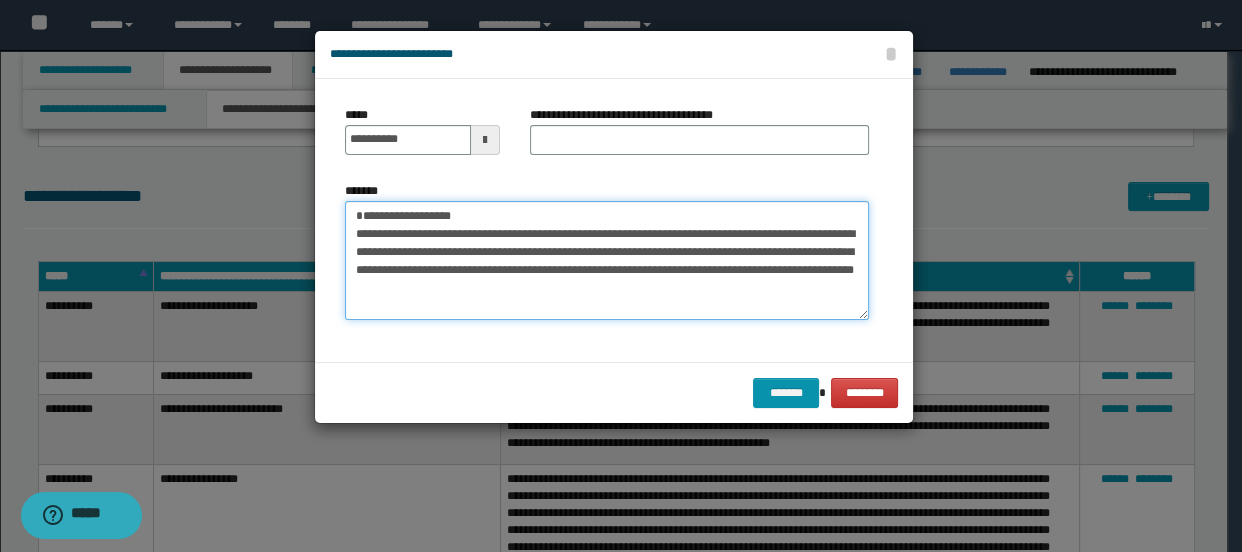 drag, startPoint x: 498, startPoint y: 216, endPoint x: 340, endPoint y: 218, distance: 158.01266 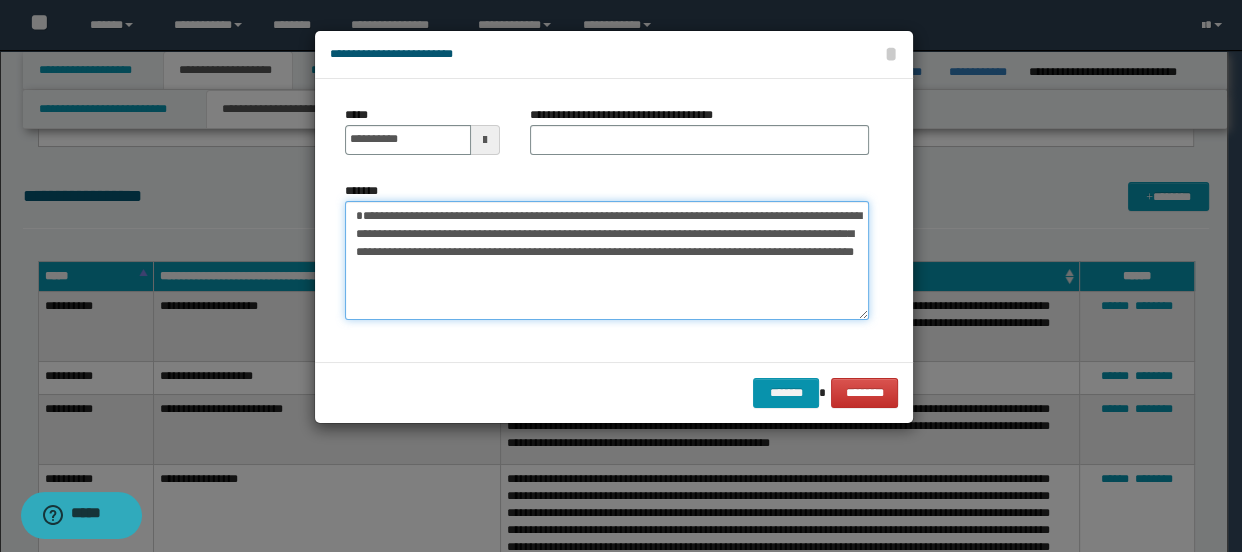 type on "**********" 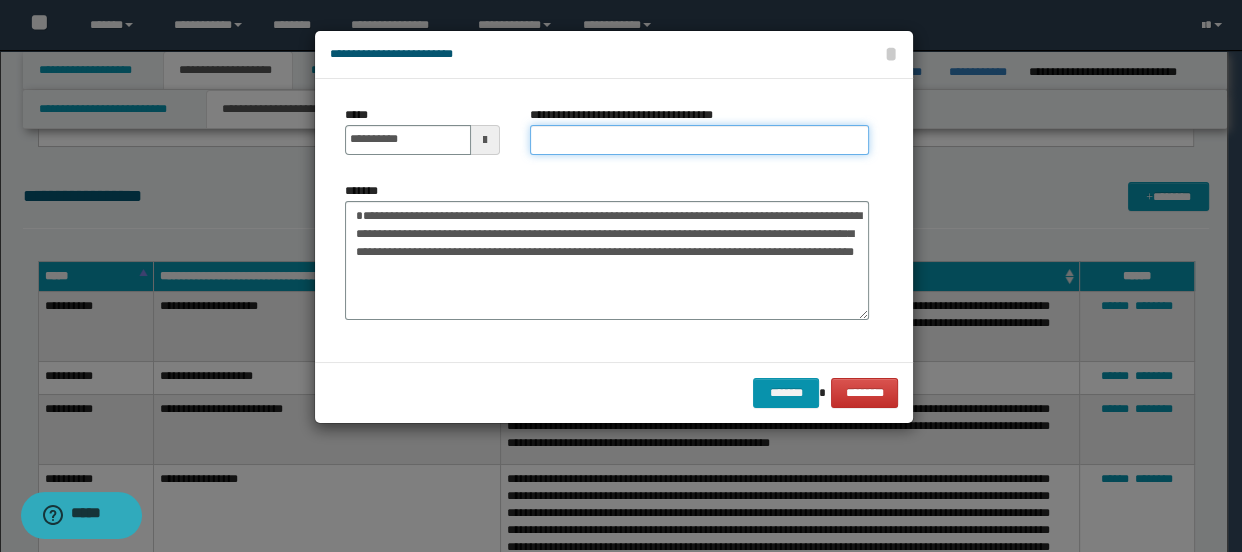 click on "**********" at bounding box center (700, 140) 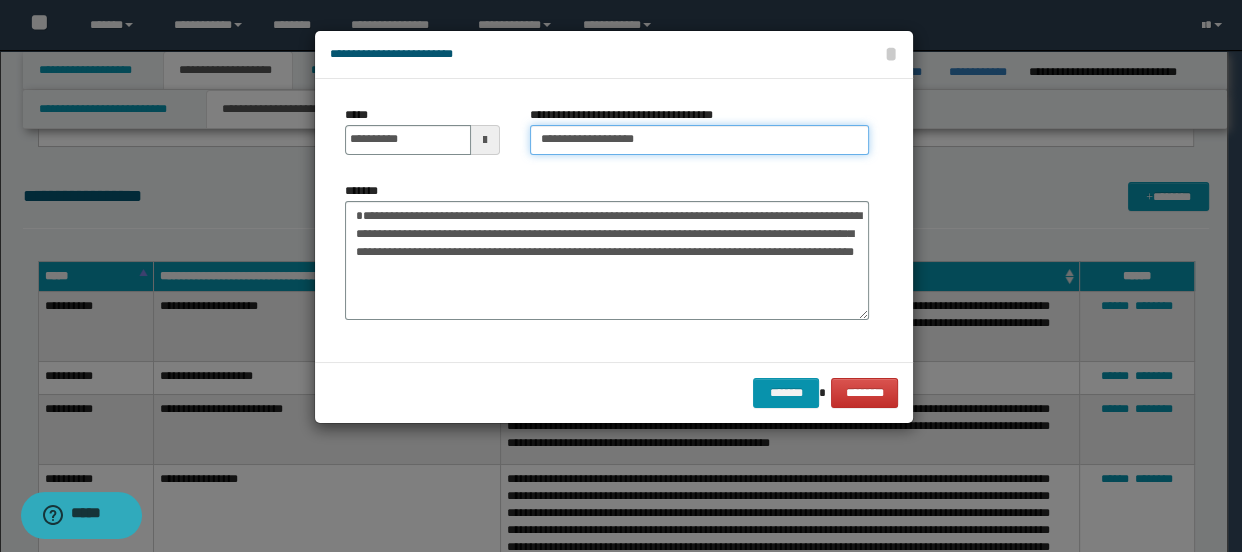 click on "**********" at bounding box center [700, 140] 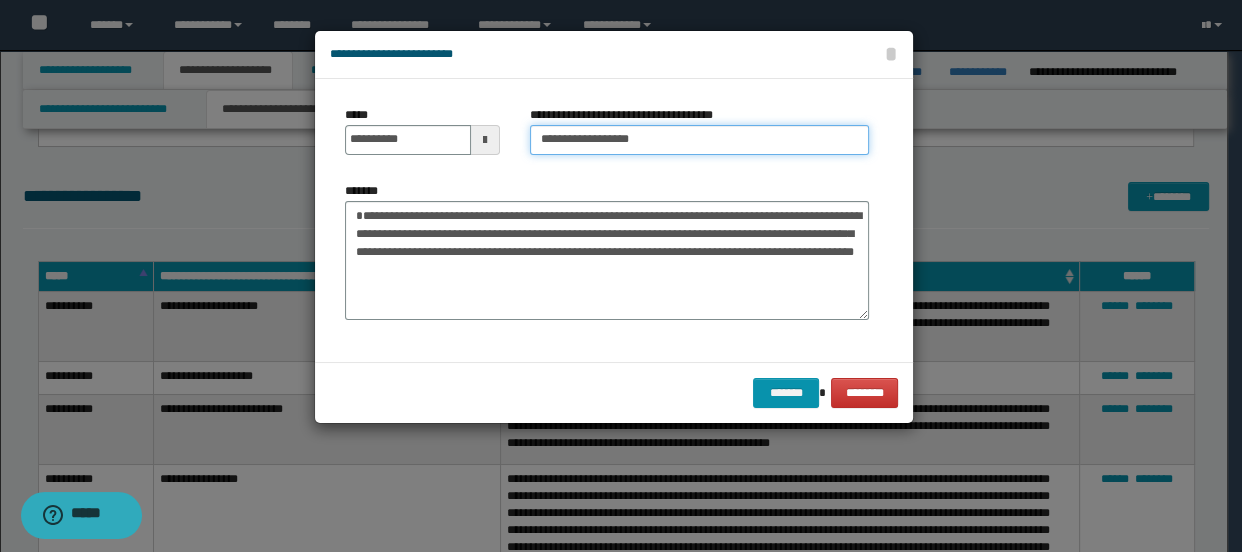 type on "**********" 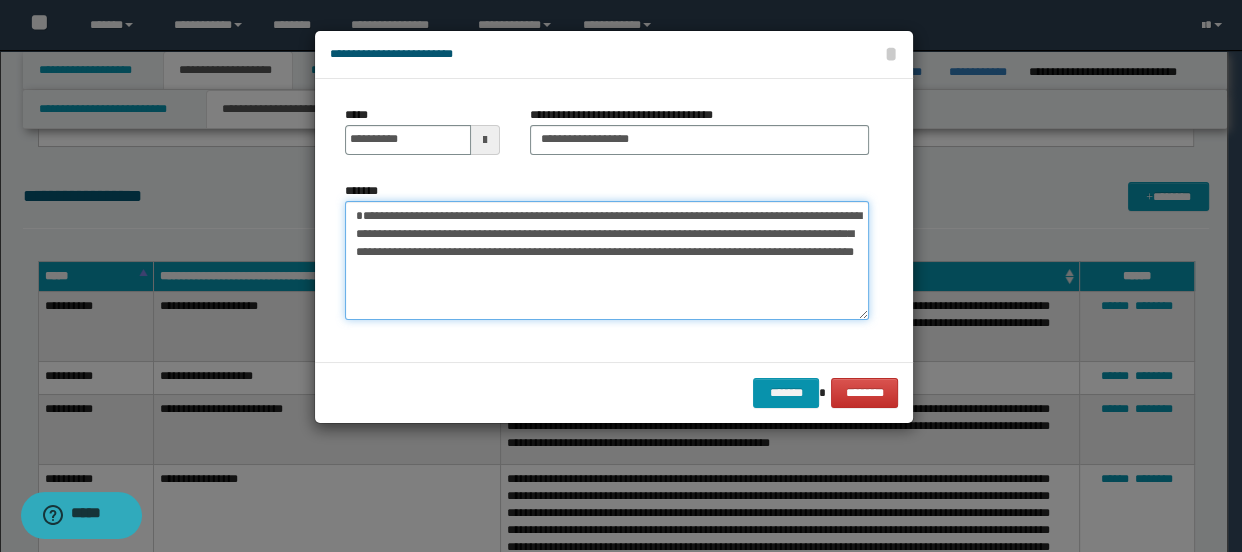 click on "**********" at bounding box center (607, 261) 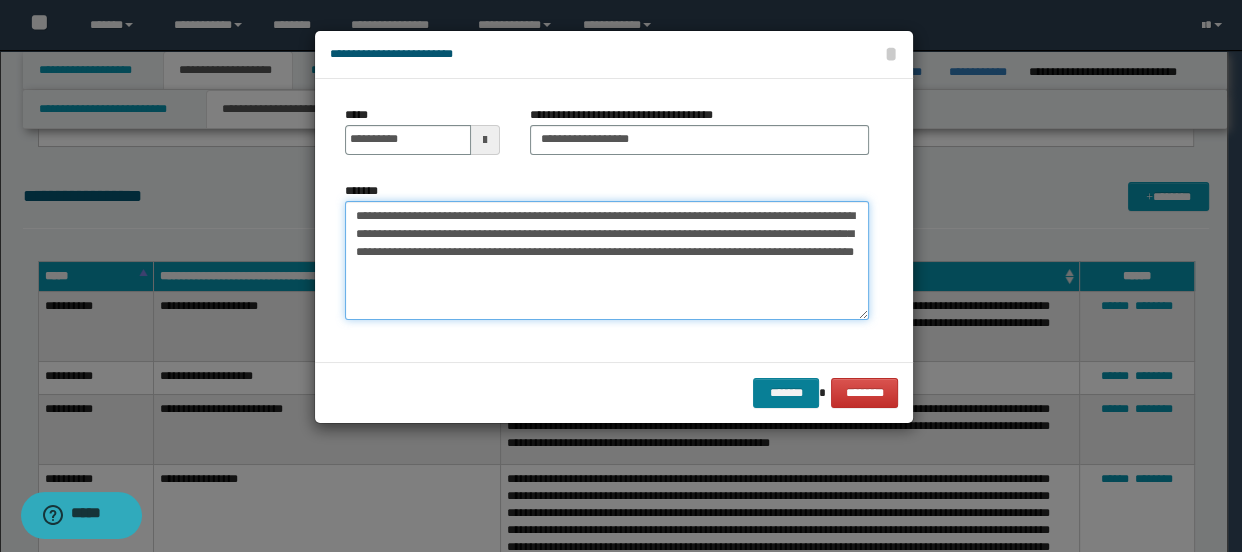 type on "**********" 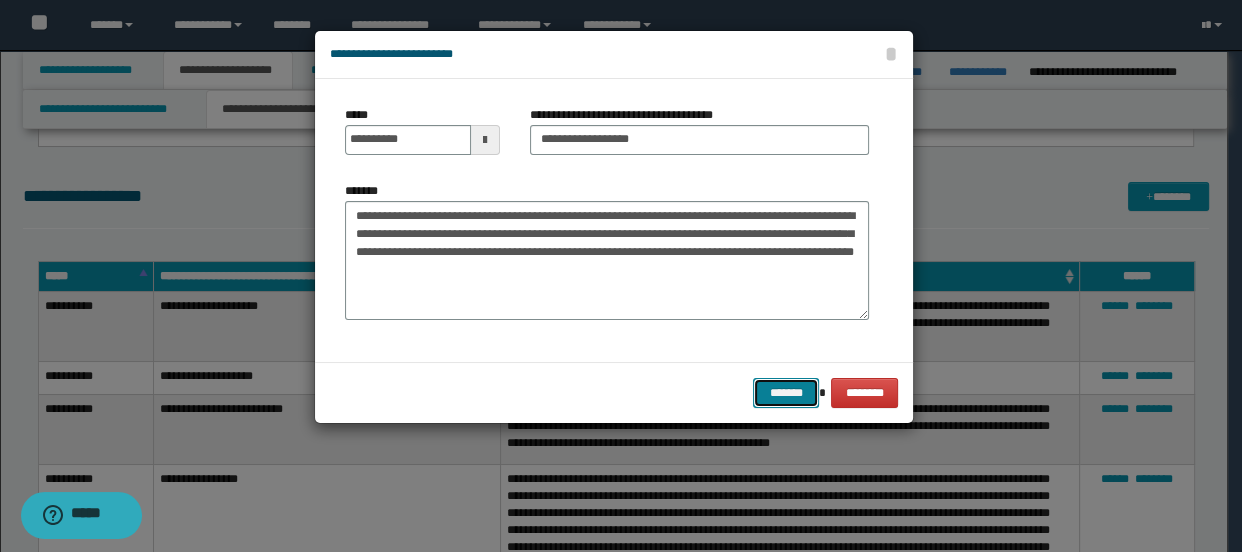 click on "*******" at bounding box center (785, 393) 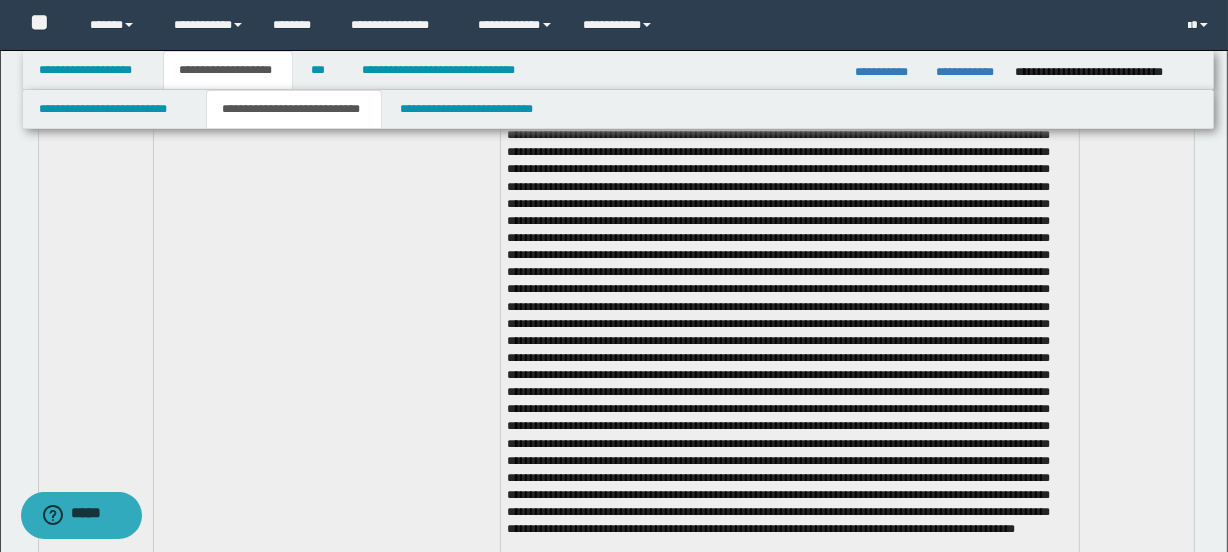 scroll, scrollTop: 4454, scrollLeft: 0, axis: vertical 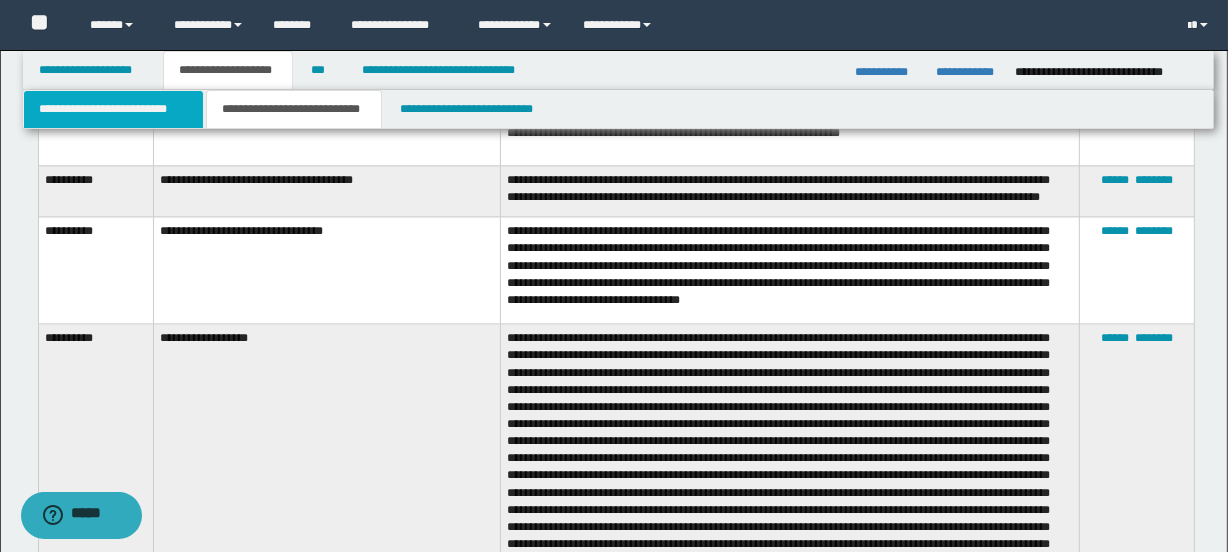 click on "**********" at bounding box center (114, 109) 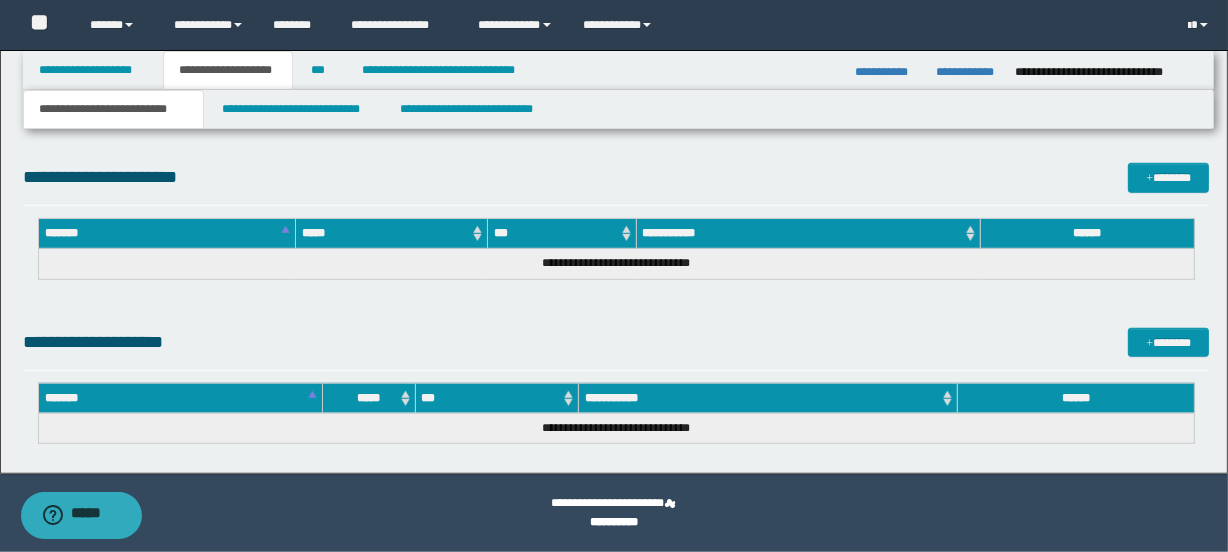 scroll, scrollTop: 1382, scrollLeft: 0, axis: vertical 